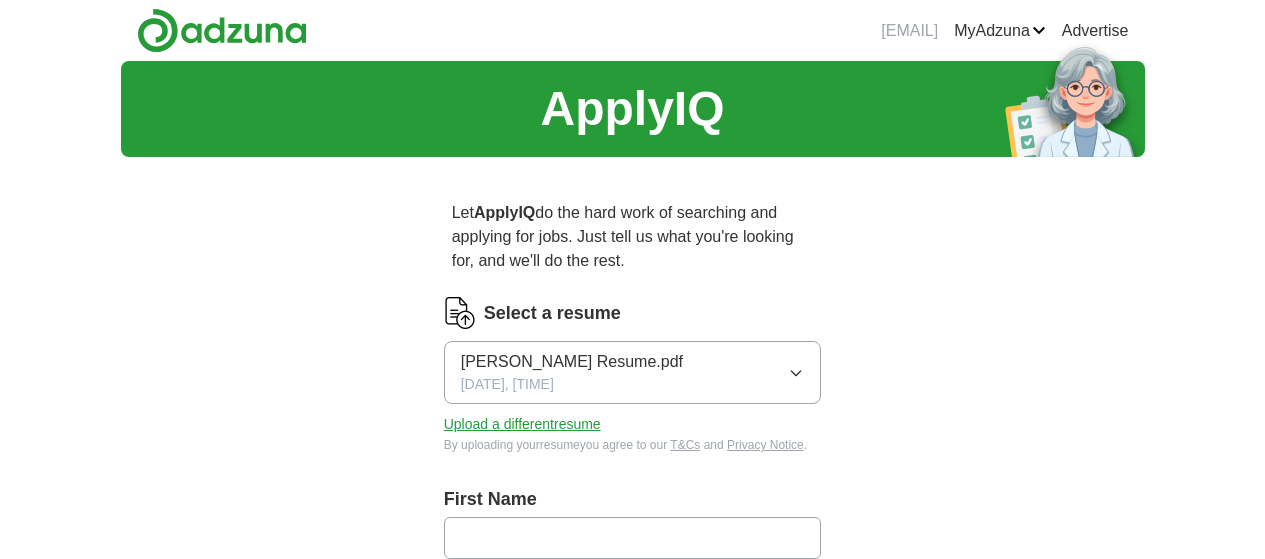 scroll, scrollTop: 0, scrollLeft: 0, axis: both 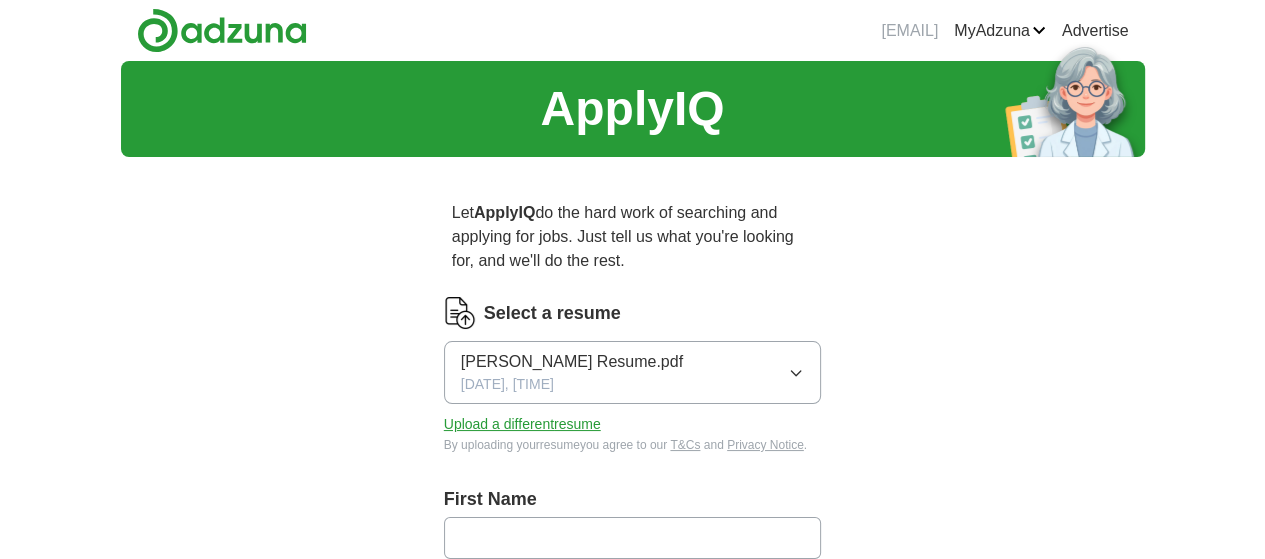 click at bounding box center (633, 538) 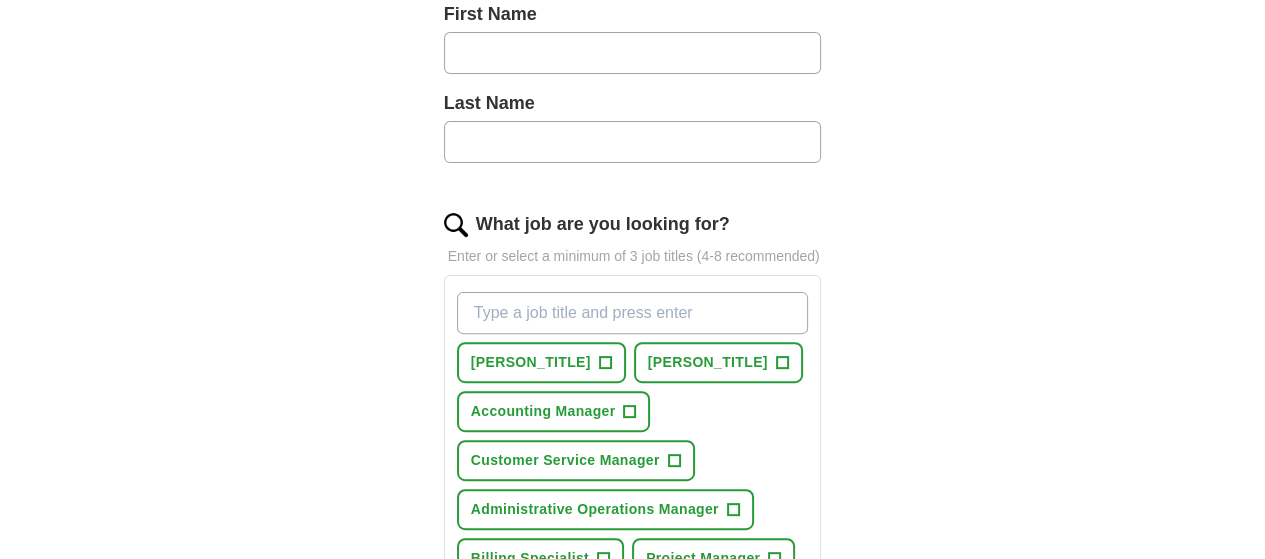 scroll, scrollTop: 300, scrollLeft: 0, axis: vertical 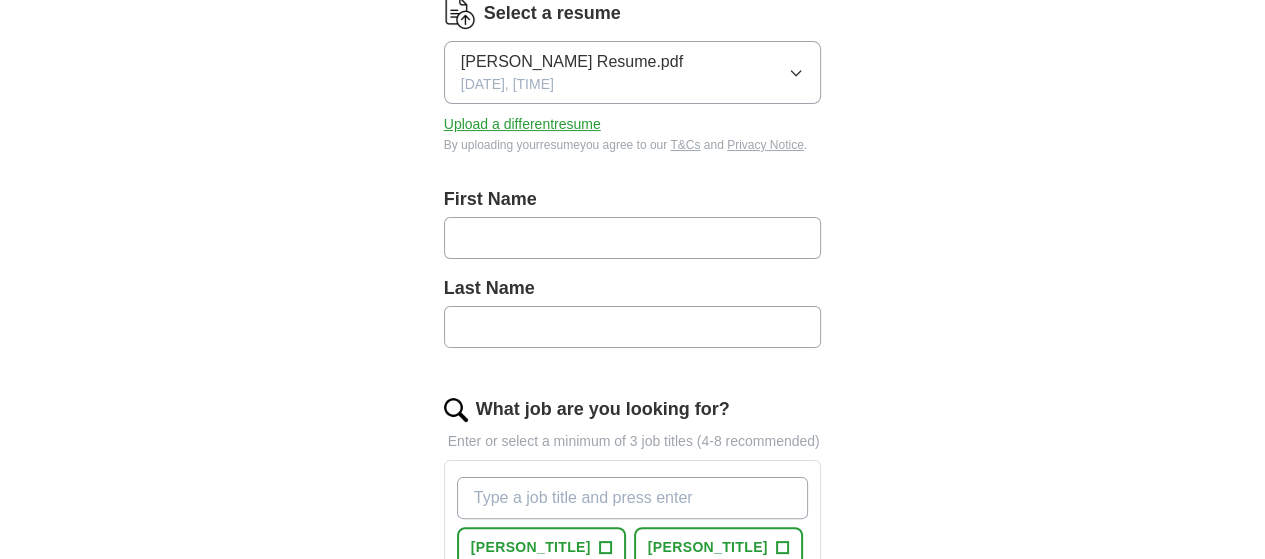 click at bounding box center [633, 238] 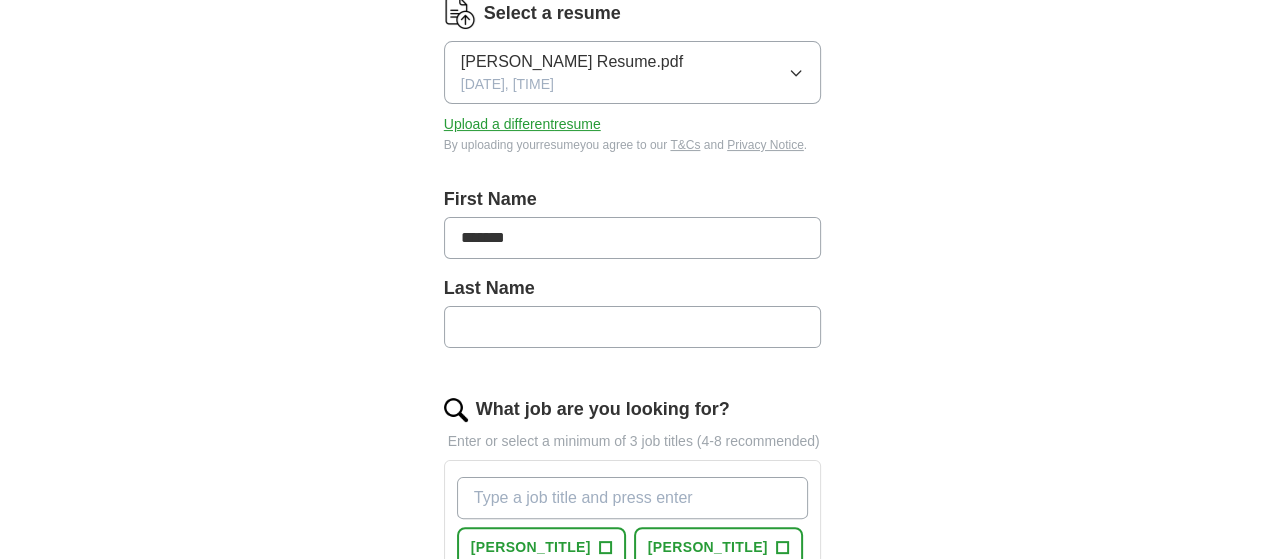 type on "*******" 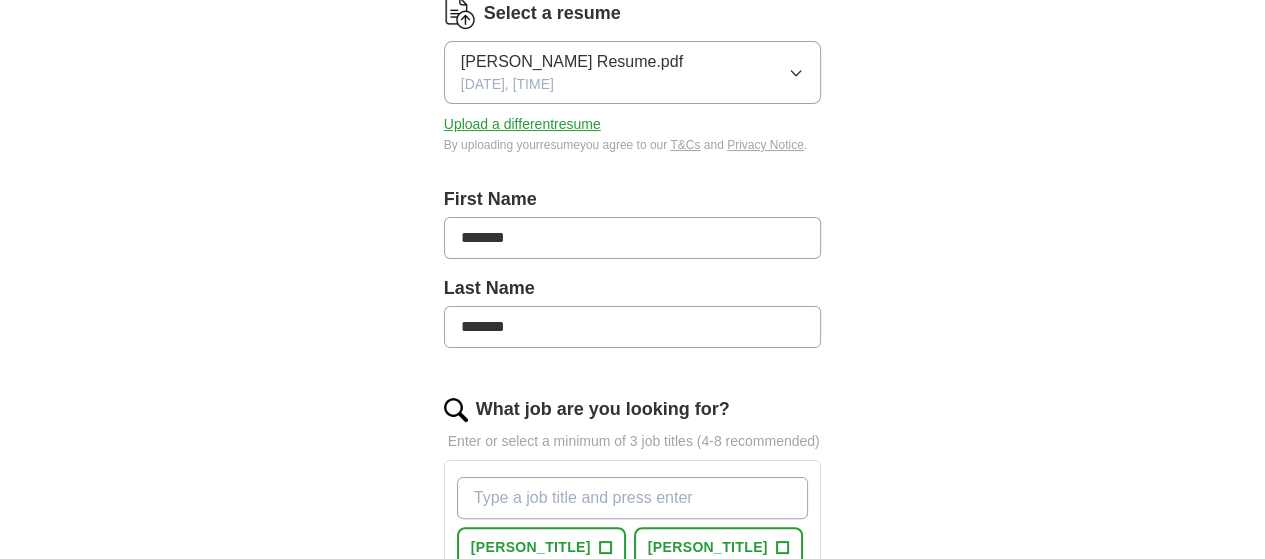 type on "*******" 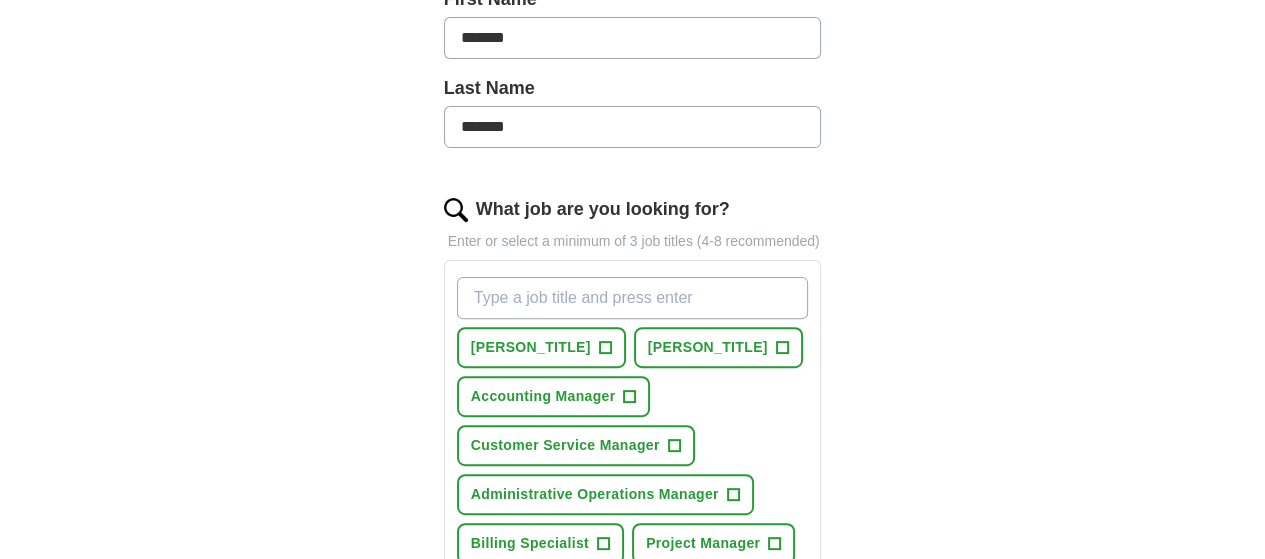 scroll, scrollTop: 600, scrollLeft: 0, axis: vertical 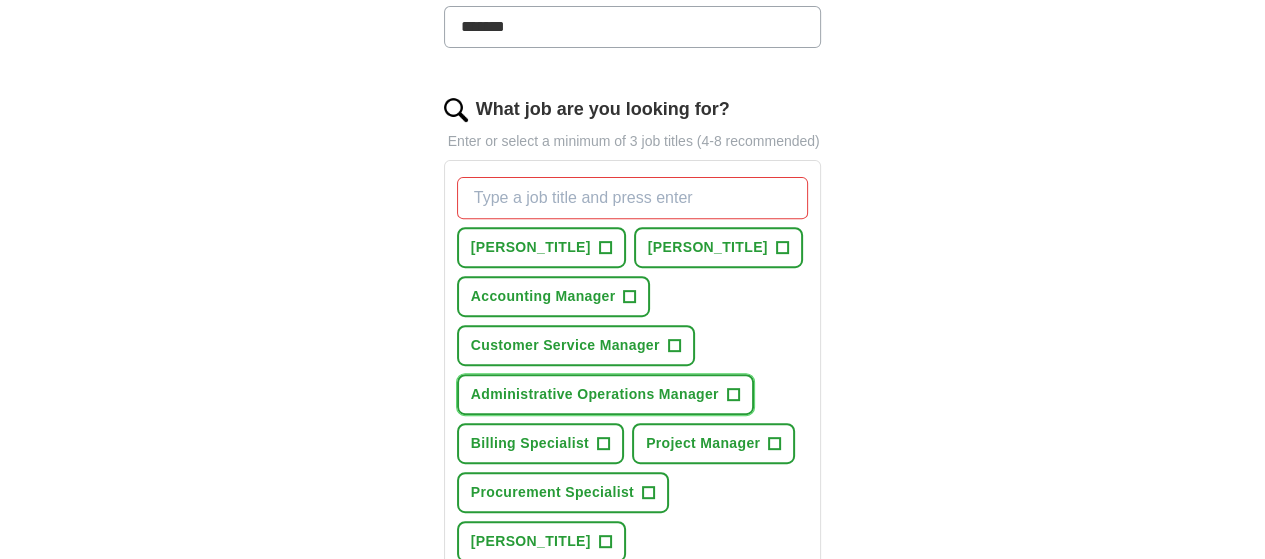click on "Administrative Operations Manager" at bounding box center [595, 394] 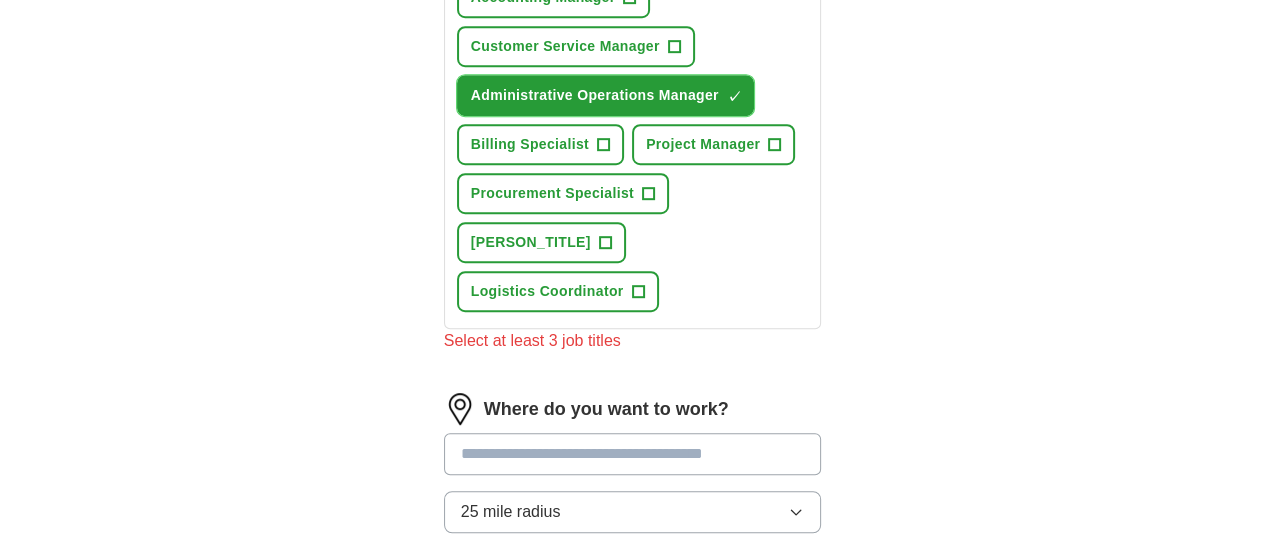 scroll, scrollTop: 900, scrollLeft: 0, axis: vertical 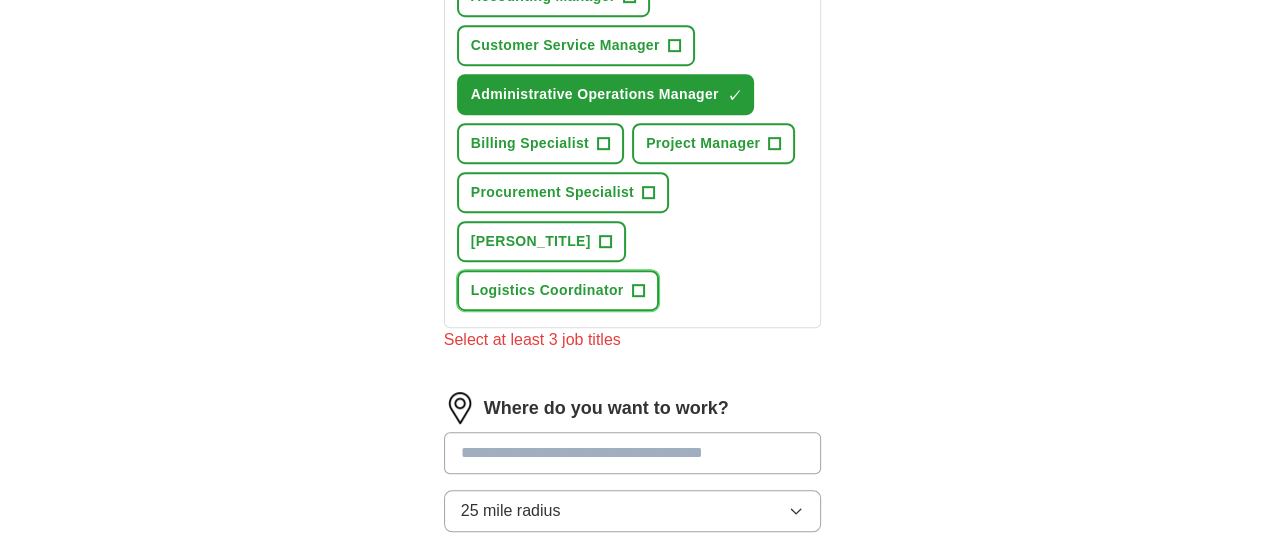 click on "Logistics Coordinator" at bounding box center [547, 290] 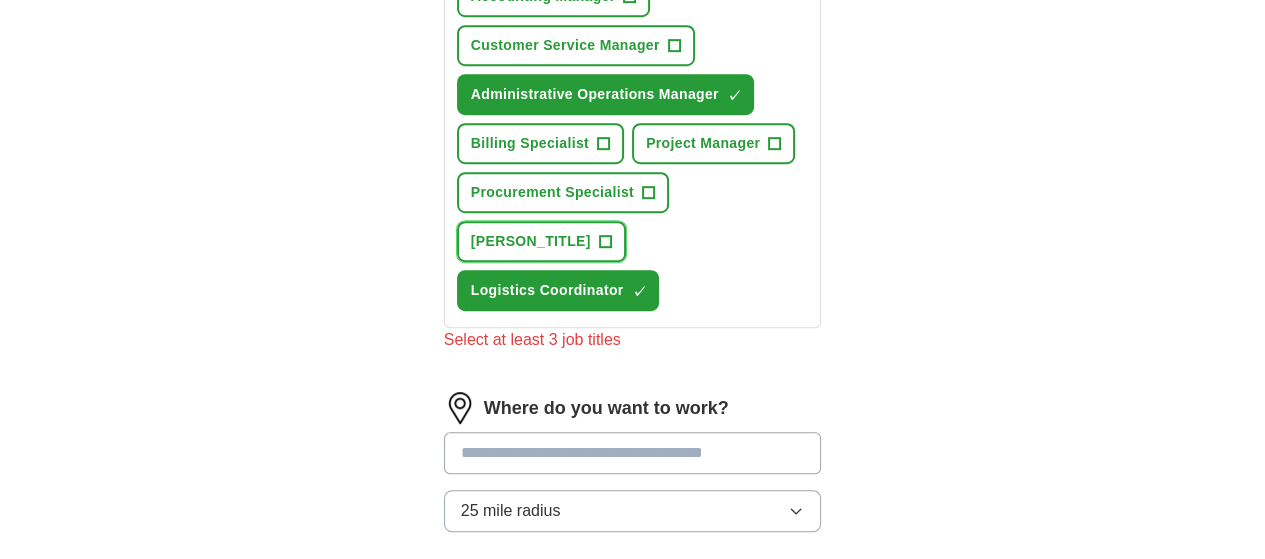 click on "[PERSON_TITLE]" at bounding box center (531, 241) 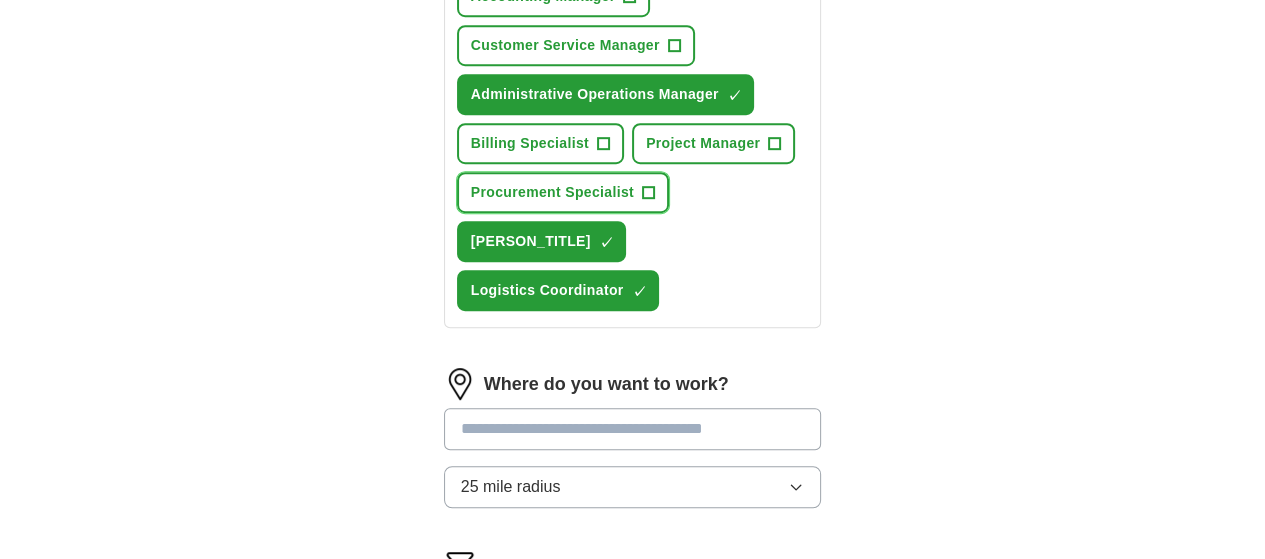 drag, startPoint x: 505, startPoint y: 172, endPoint x: 500, endPoint y: 153, distance: 19.646883 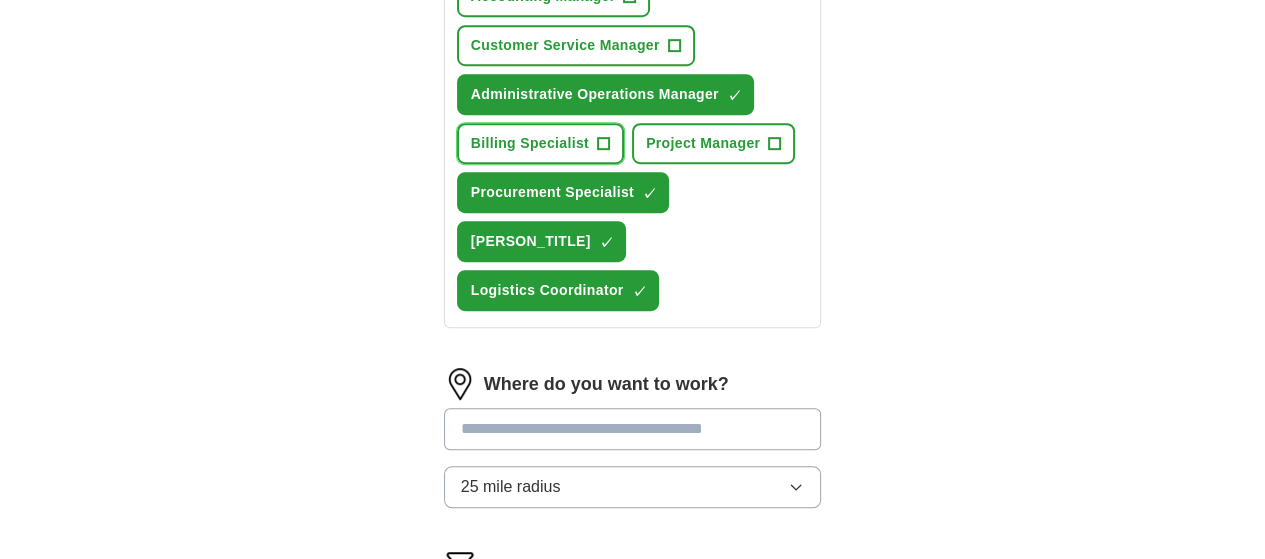 click on "Billing Specialist" at bounding box center [530, 143] 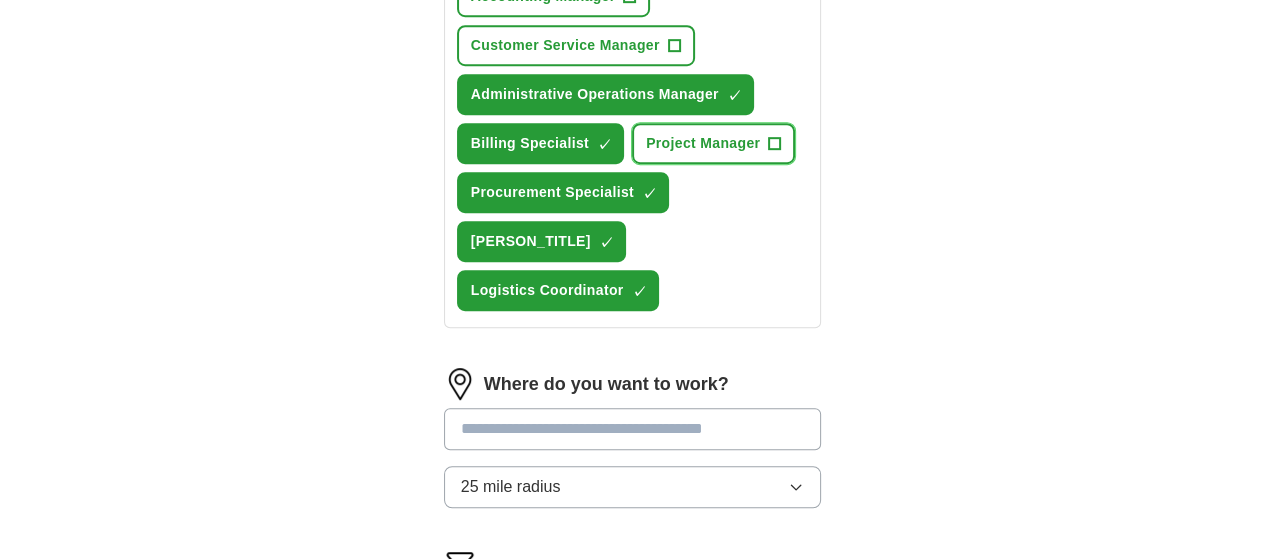 click on "Project Manager" at bounding box center [703, 143] 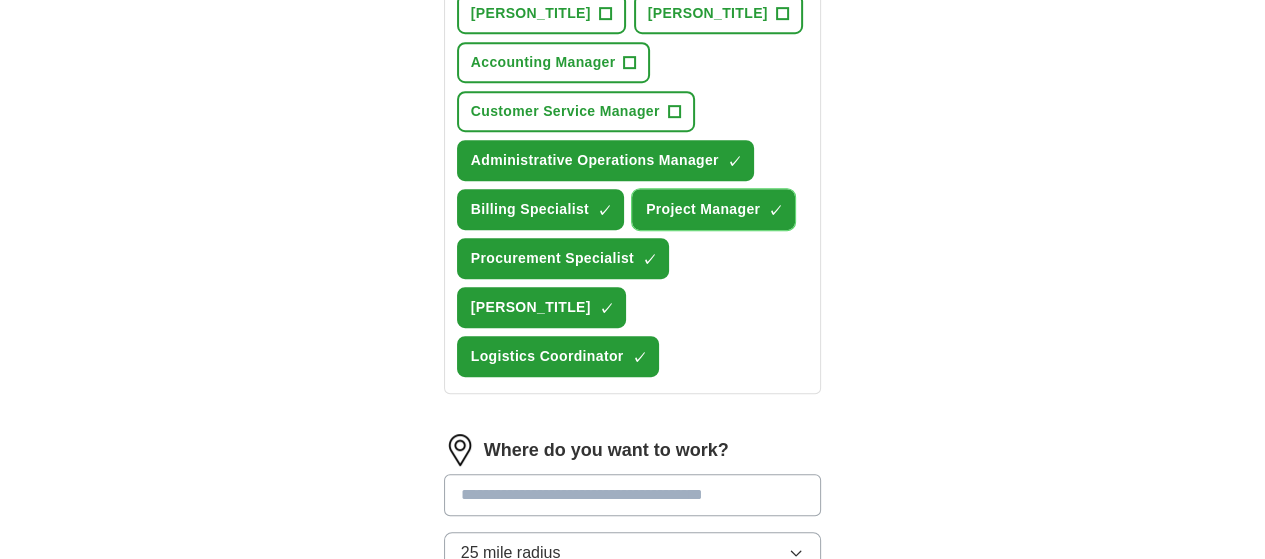 scroll, scrollTop: 800, scrollLeft: 0, axis: vertical 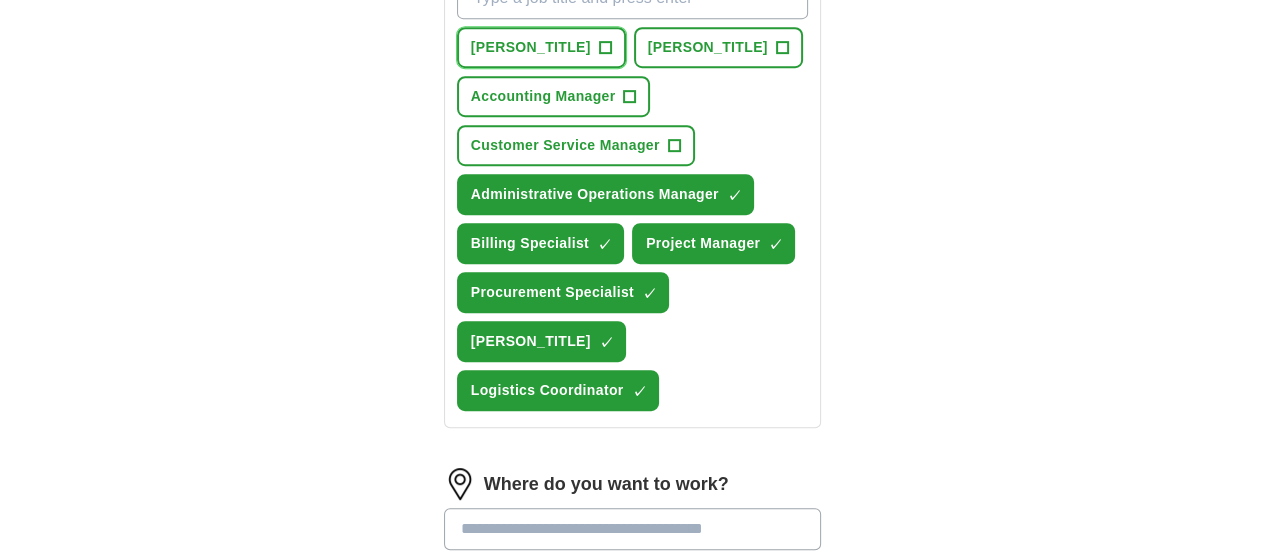 click on "[PERSON_TITLE]" at bounding box center [531, 47] 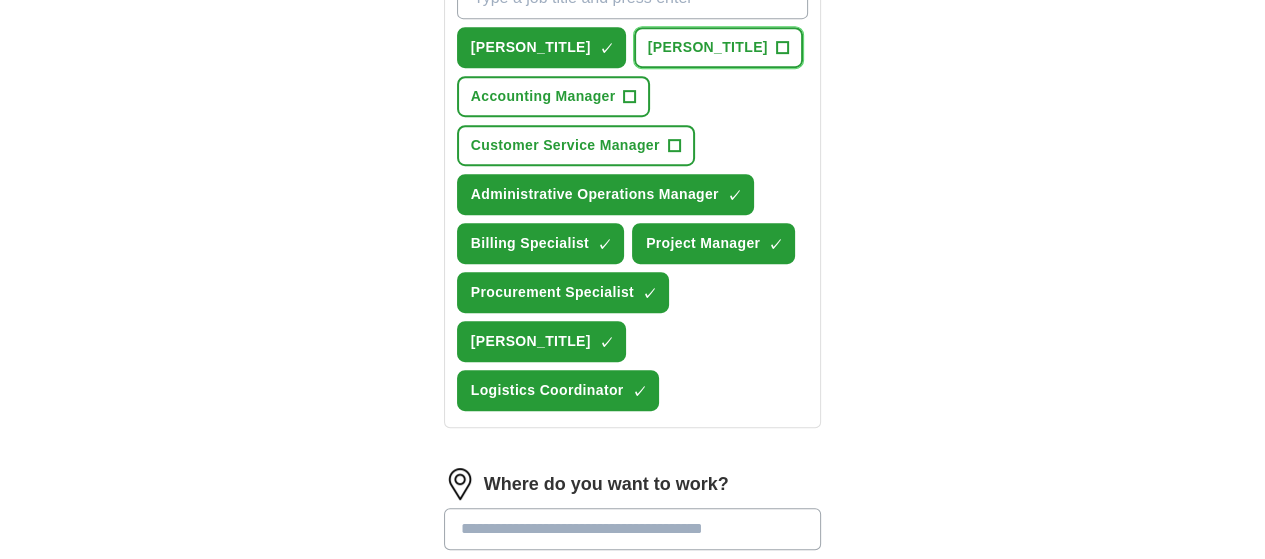 click on "[PERSON_TITLE] +" at bounding box center [718, 47] 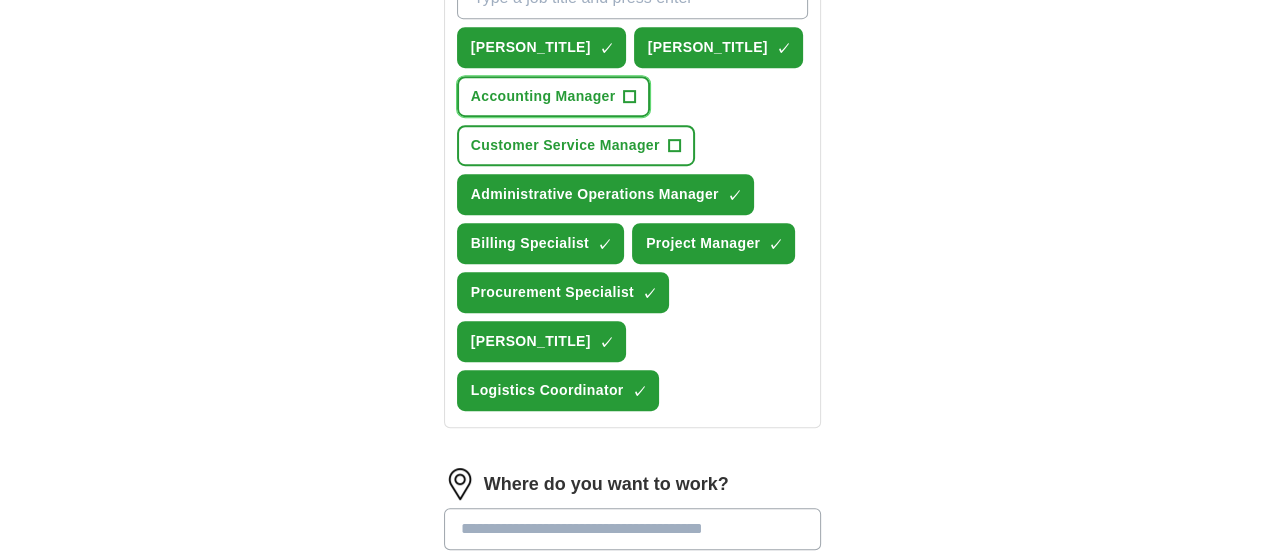 drag, startPoint x: 696, startPoint y: 63, endPoint x: 607, endPoint y: 92, distance: 93.60555 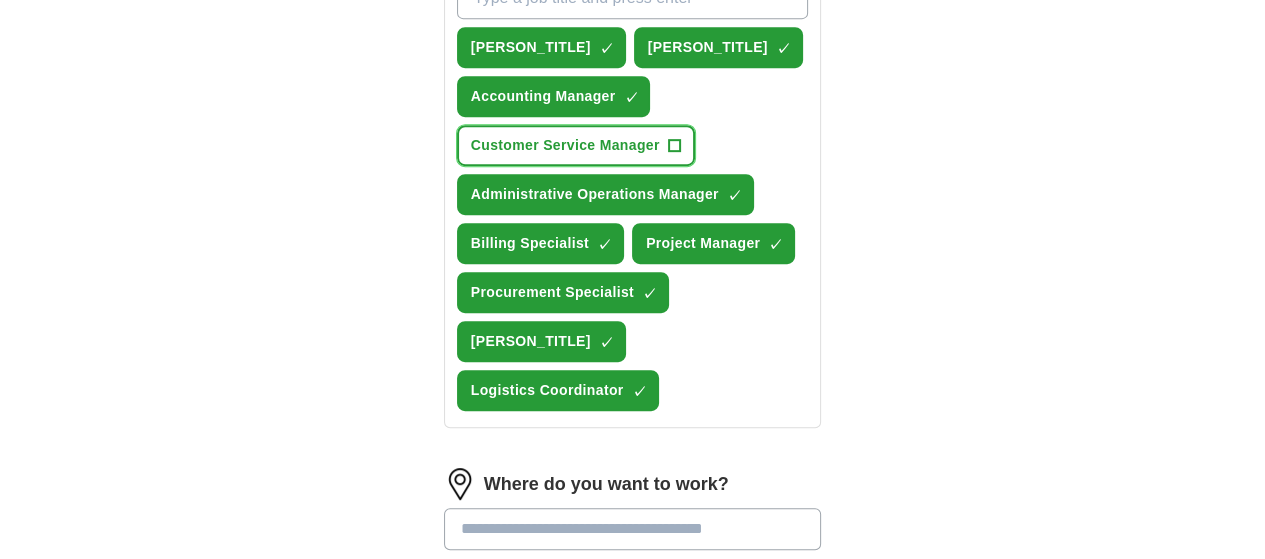 click on "Customer Service Manager" at bounding box center (565, 145) 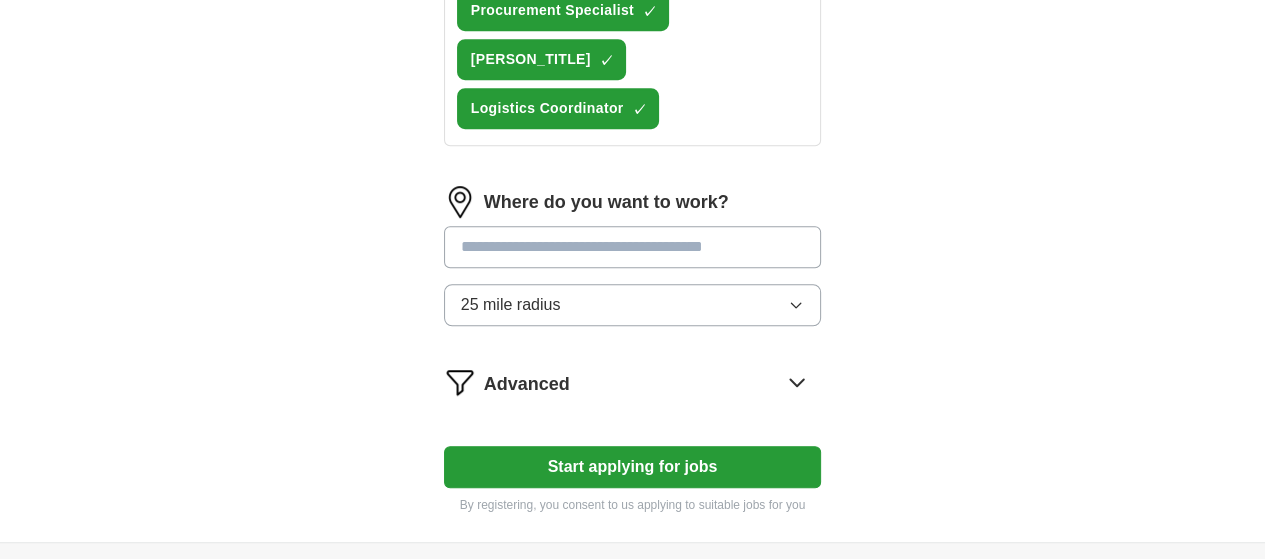 scroll, scrollTop: 1100, scrollLeft: 0, axis: vertical 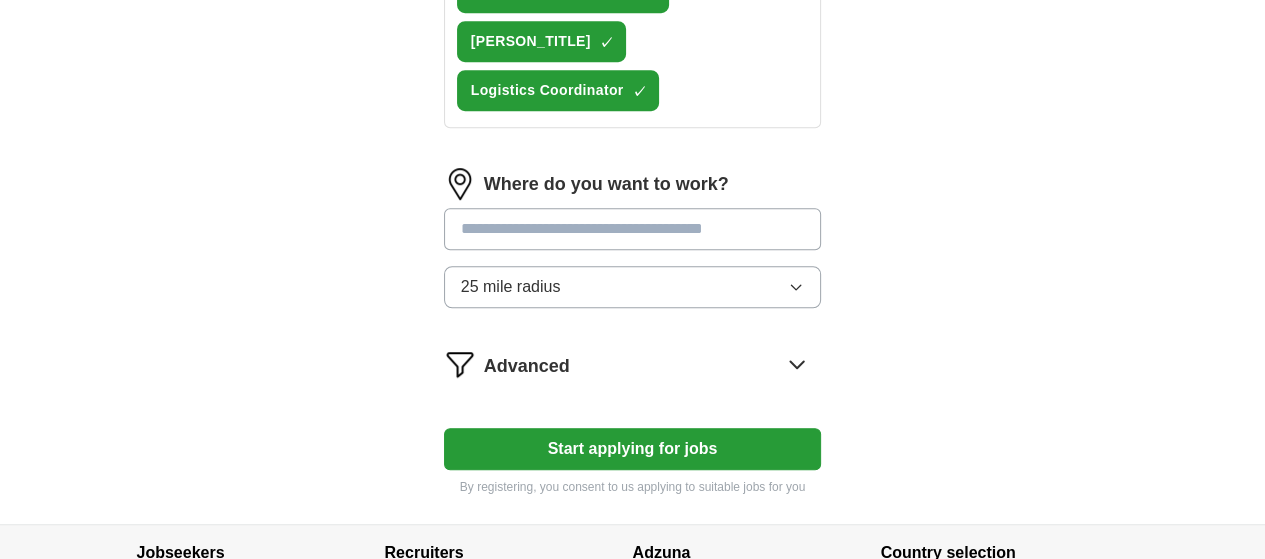 click at bounding box center [633, 229] 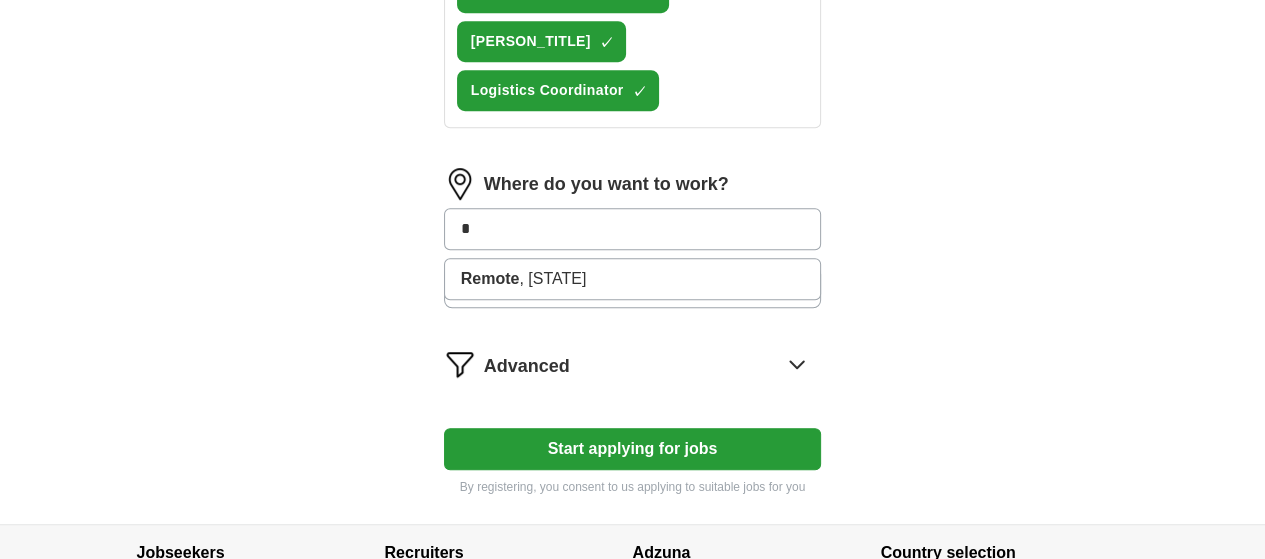 type on "*" 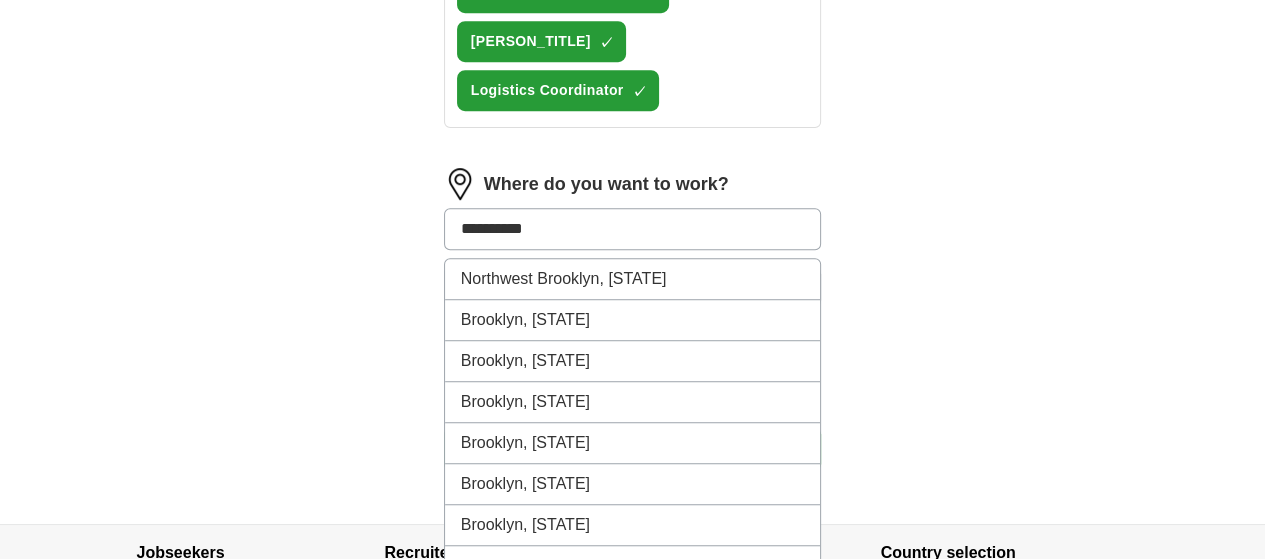 click on "**********" at bounding box center (633, 246) 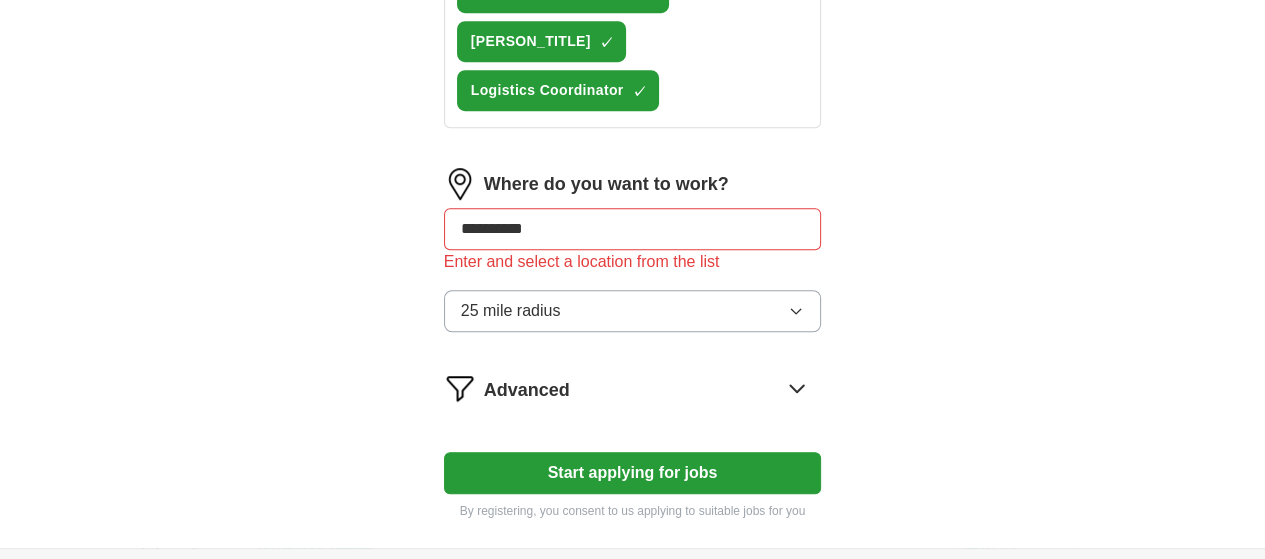 click on "**********" at bounding box center (633, 229) 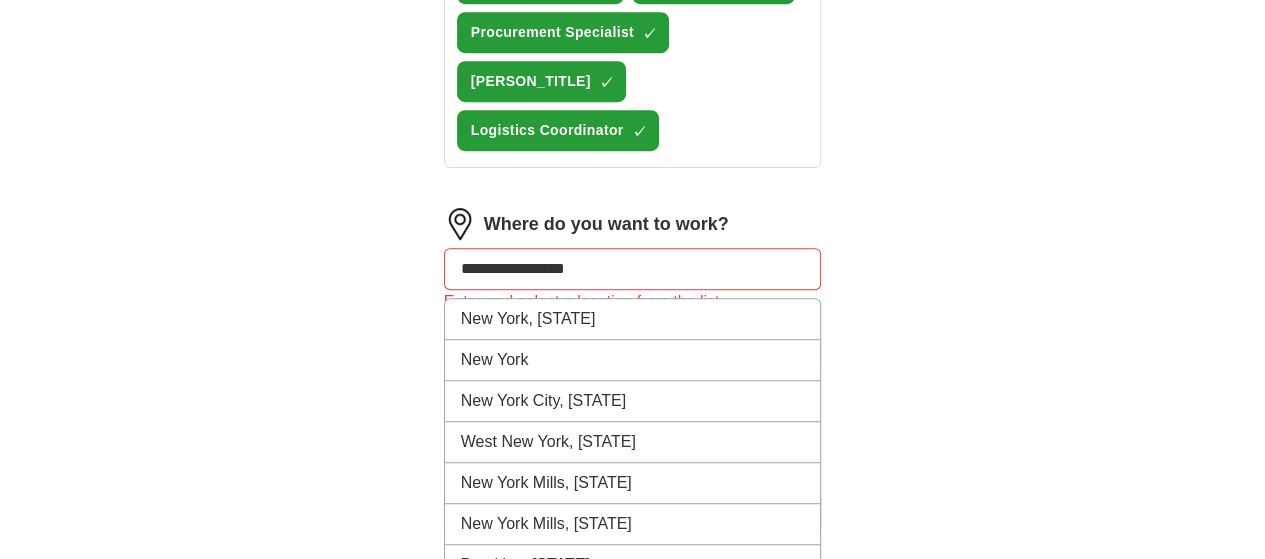 scroll, scrollTop: 983, scrollLeft: 0, axis: vertical 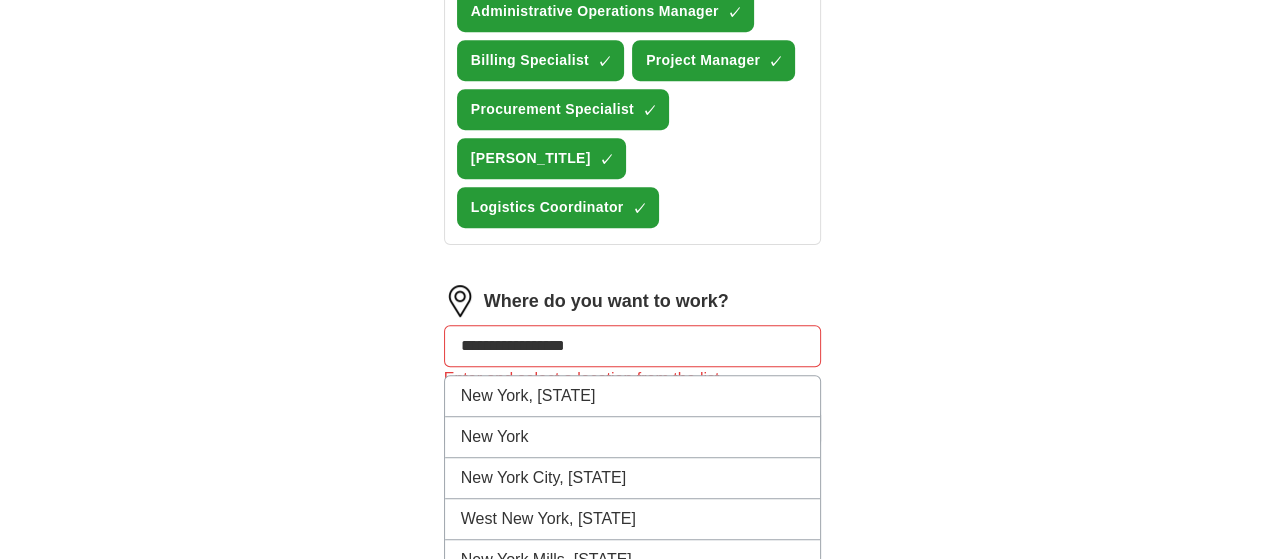 click on "**********" at bounding box center [633, 346] 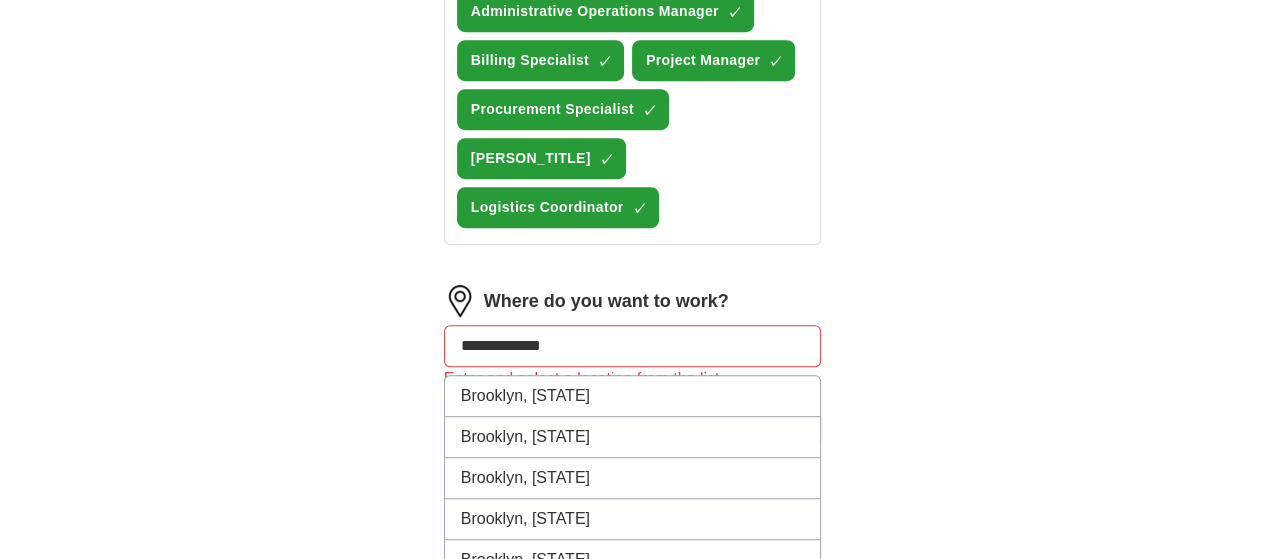 type on "**********" 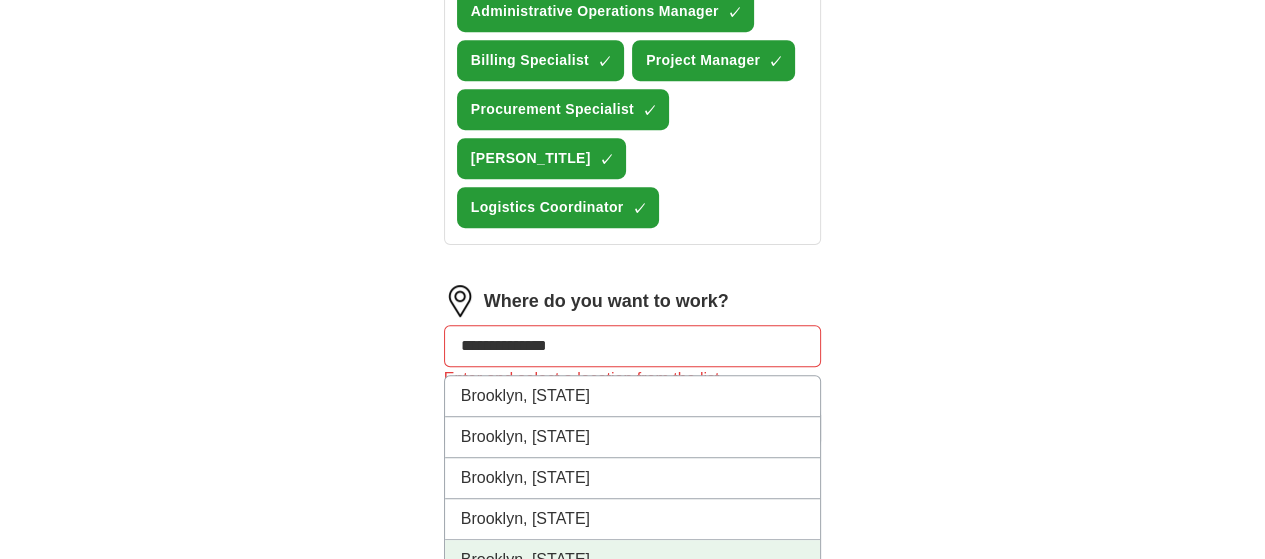 click on "Brooklyn, [STATE]" at bounding box center (633, 560) 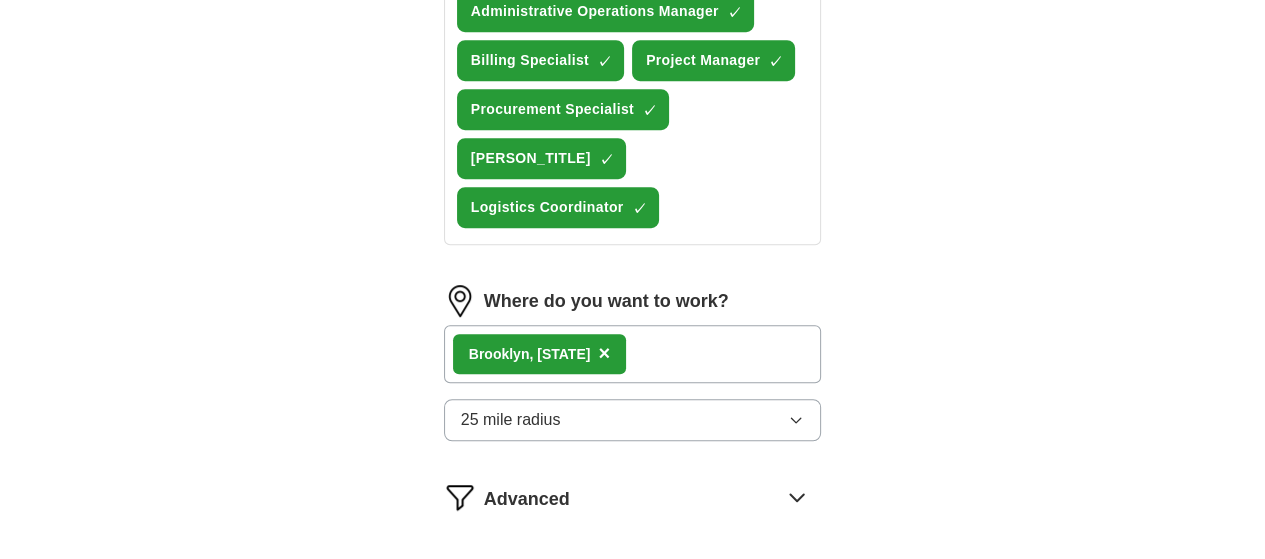 click on "25 mile radius" at bounding box center [633, 420] 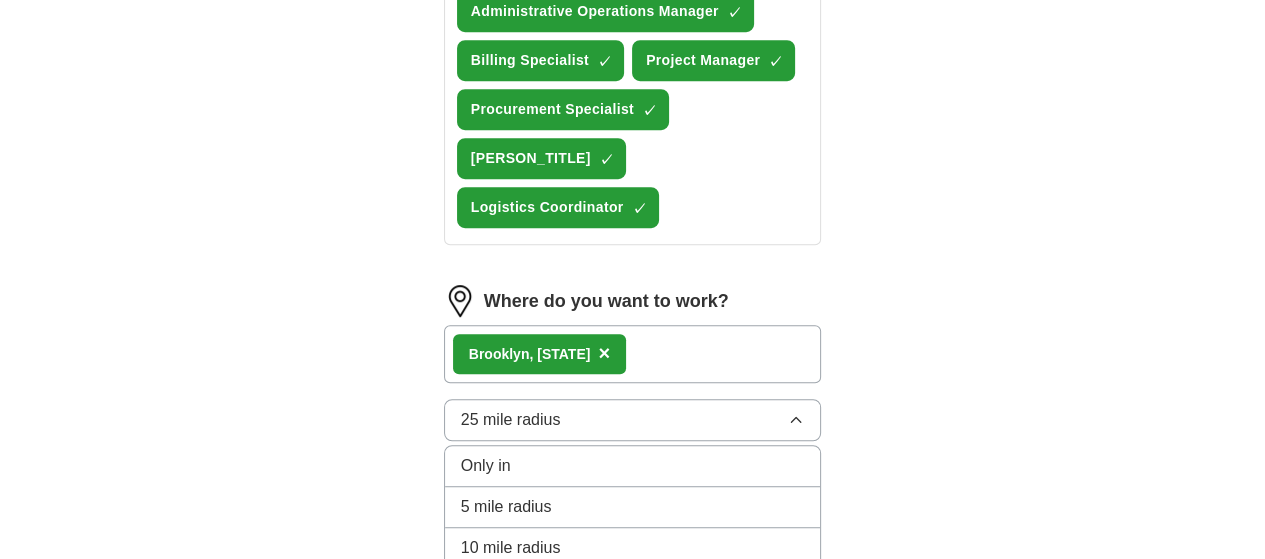 click on "5 mile radius" at bounding box center [506, 507] 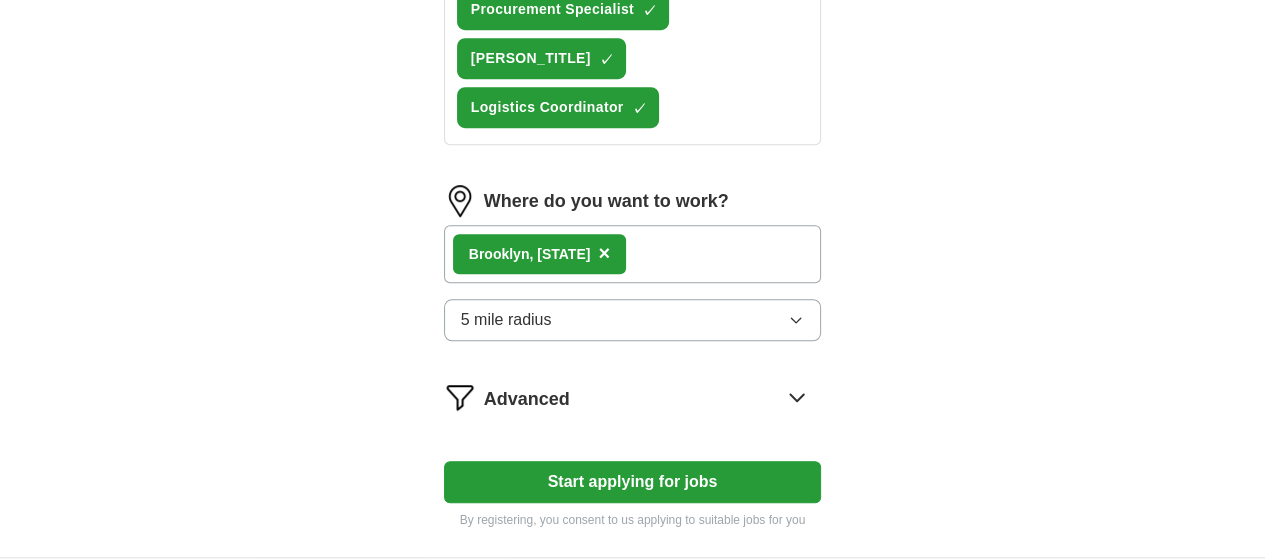 scroll, scrollTop: 1183, scrollLeft: 0, axis: vertical 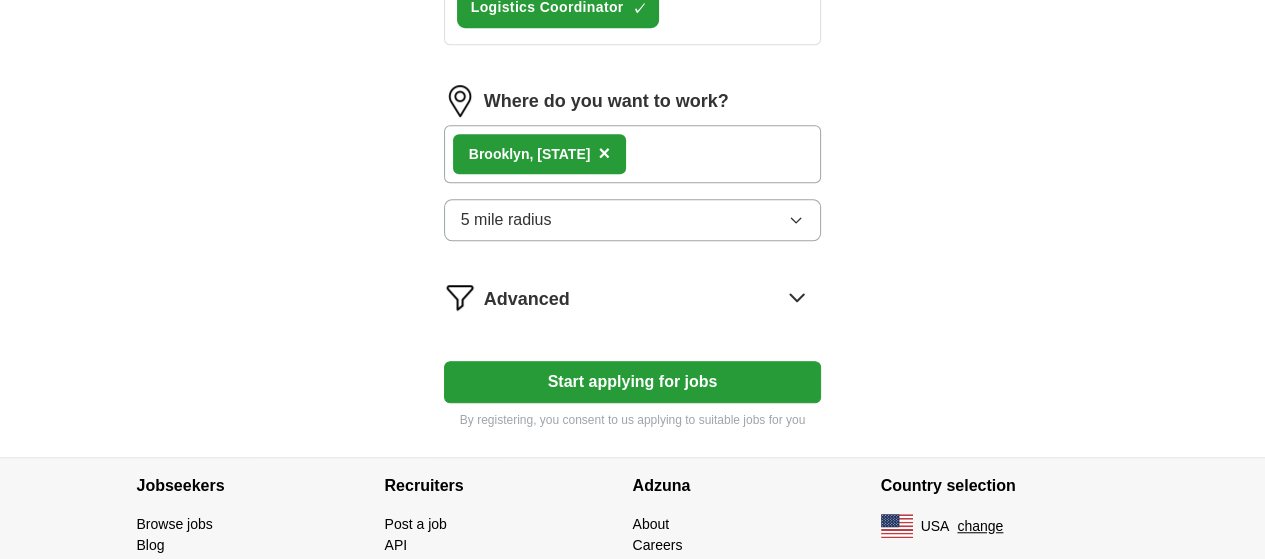click on "Start applying for jobs" at bounding box center [633, 382] 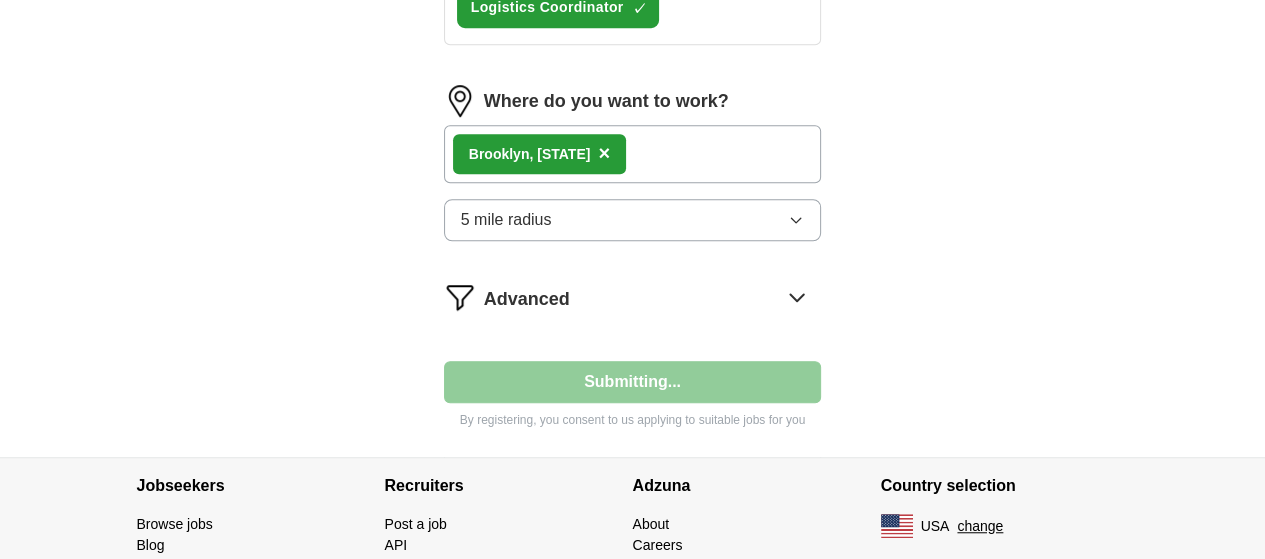 select on "**" 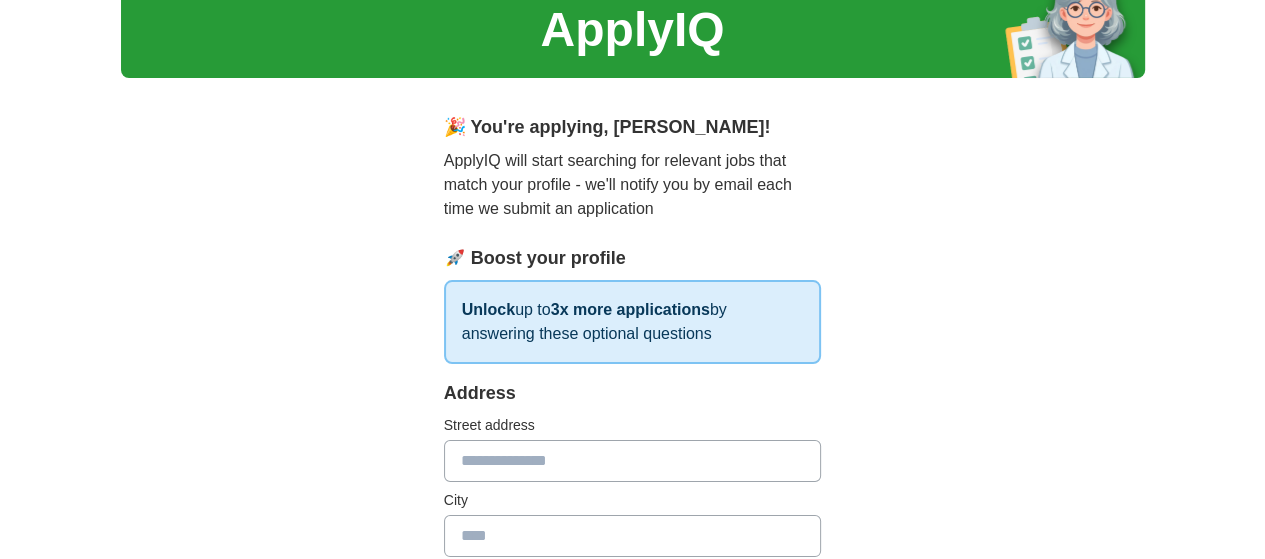 scroll, scrollTop: 200, scrollLeft: 0, axis: vertical 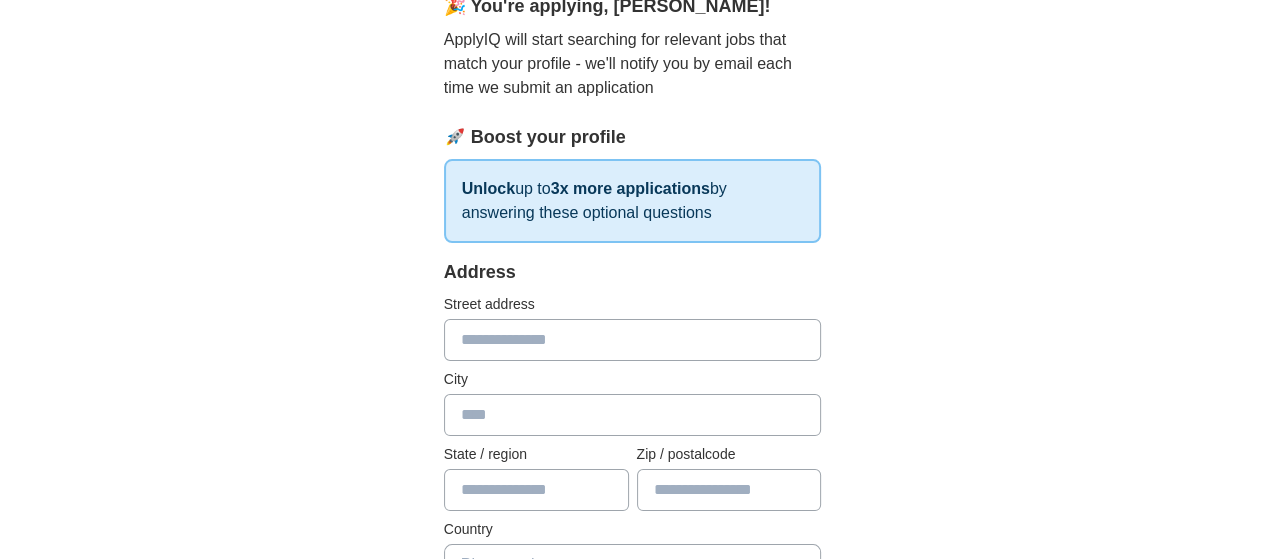 click at bounding box center (633, 340) 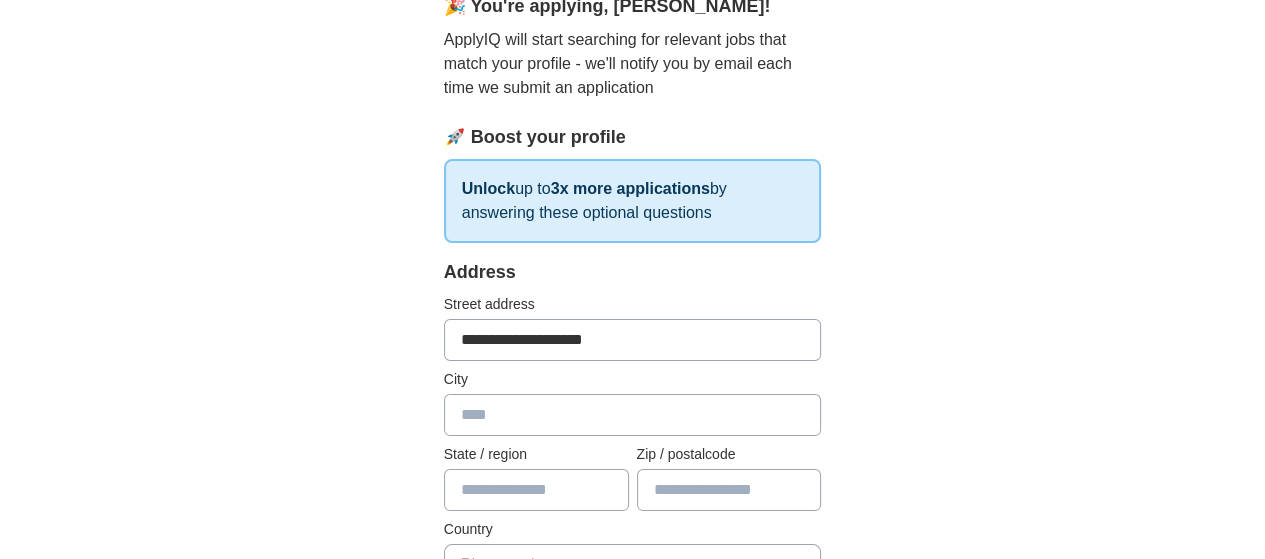 type on "**********" 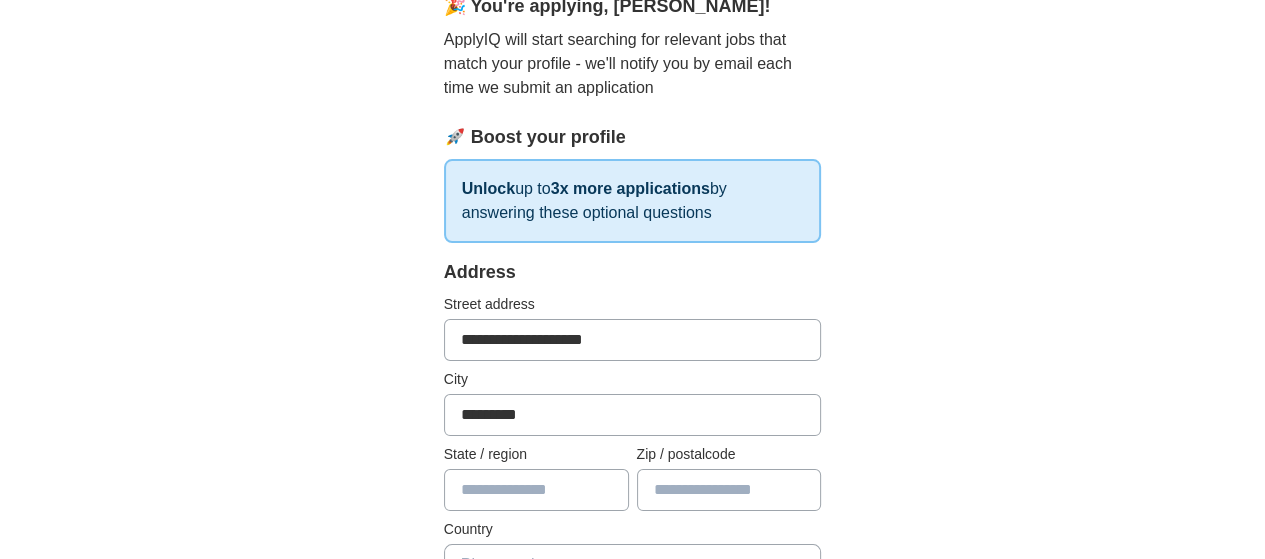 type on "********" 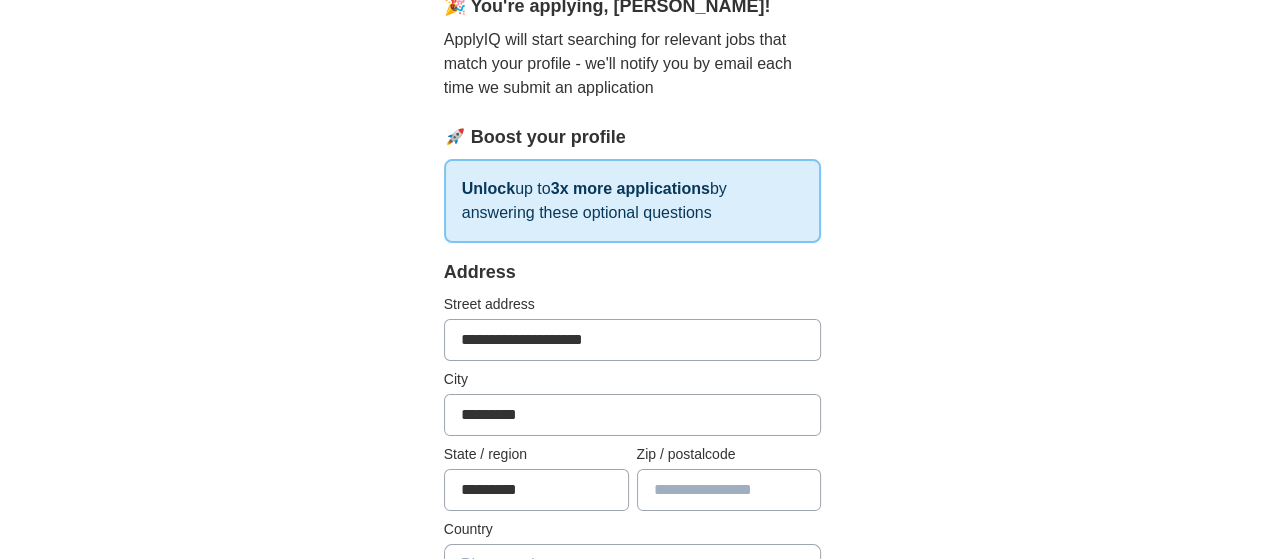 type on "********" 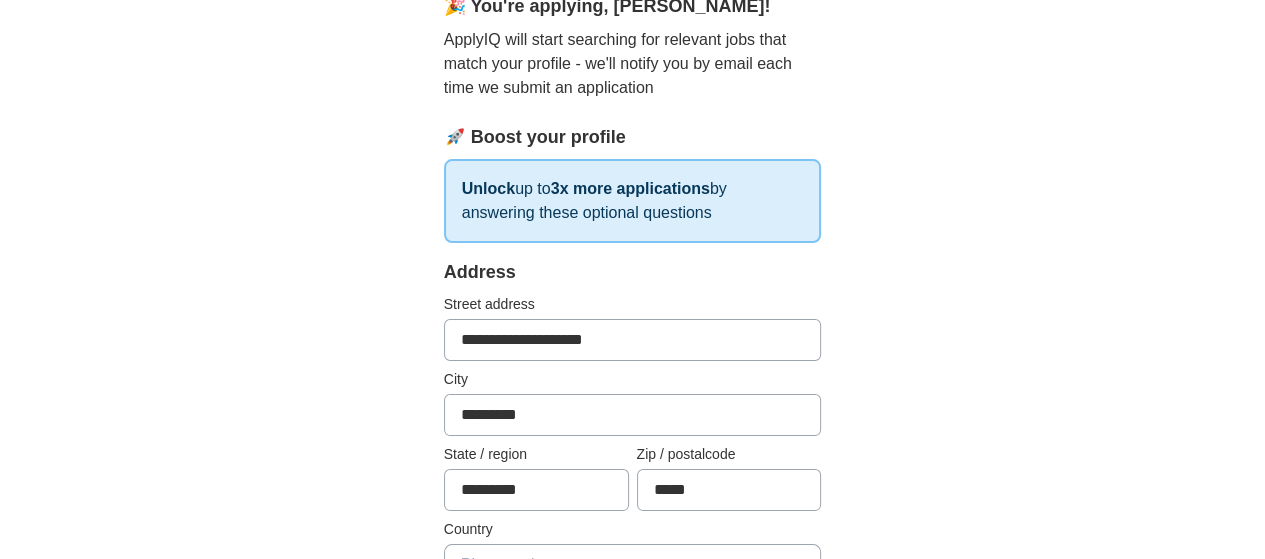 scroll, scrollTop: 500, scrollLeft: 0, axis: vertical 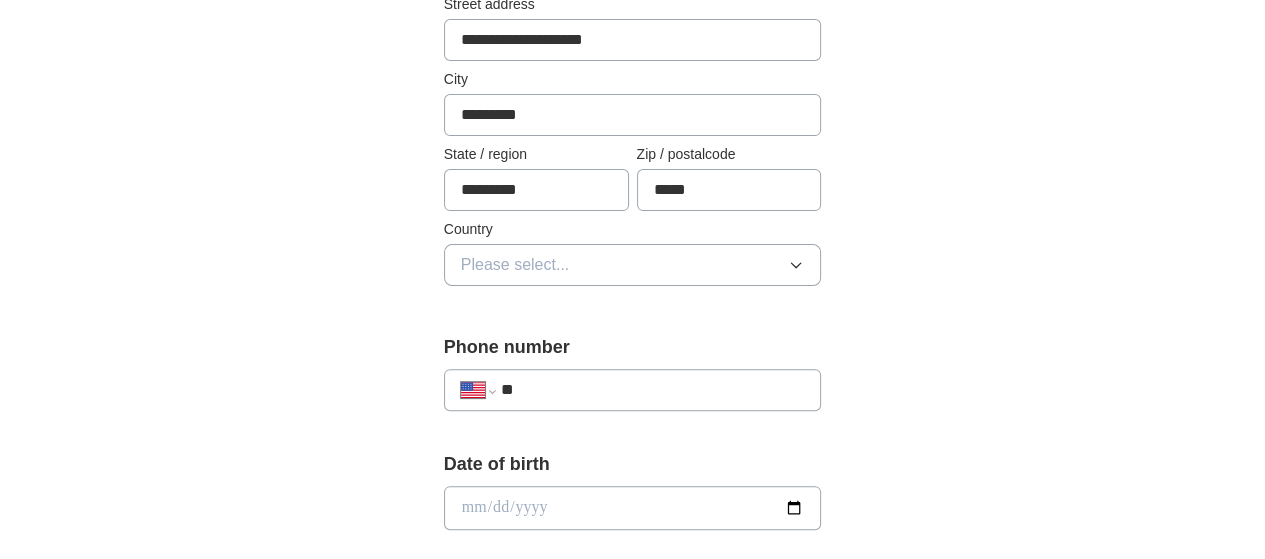 type on "*****" 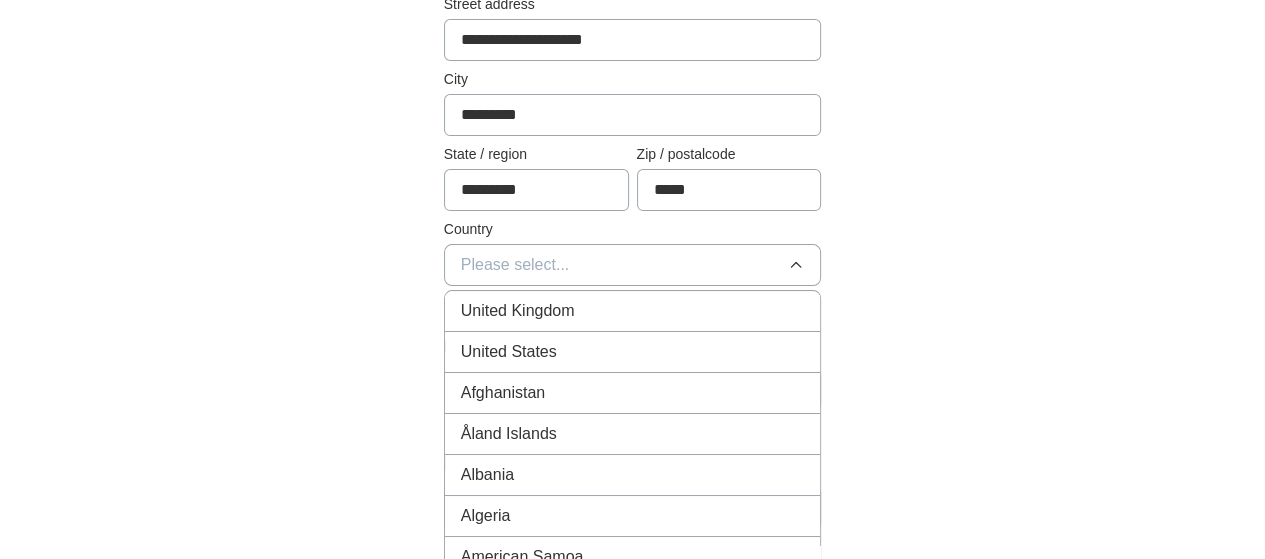 click on "United States" at bounding box center (509, 352) 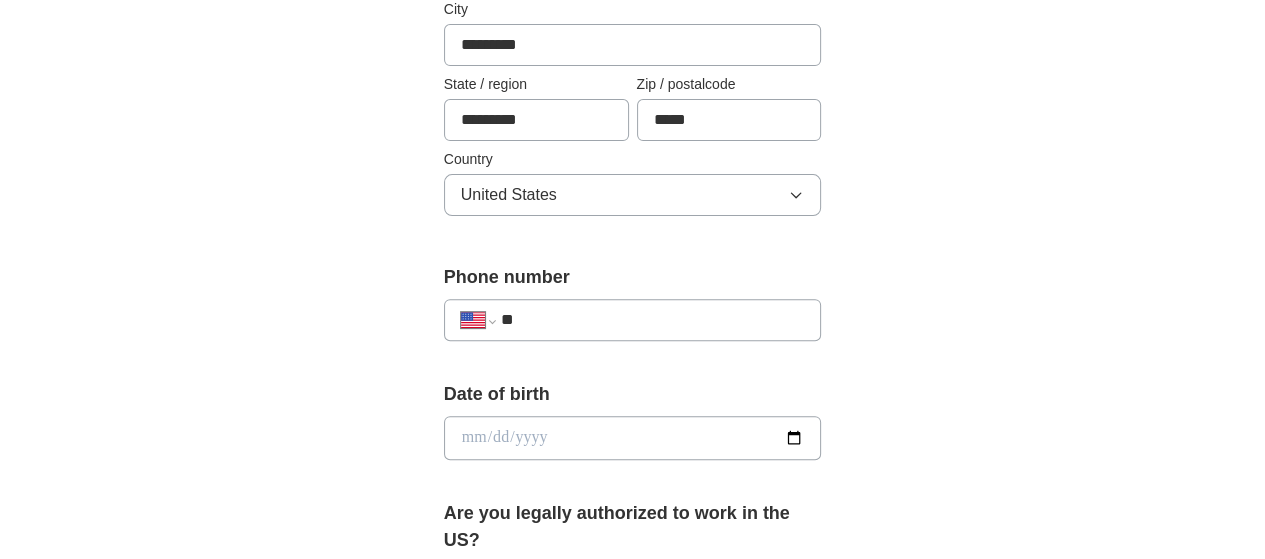 scroll, scrollTop: 600, scrollLeft: 0, axis: vertical 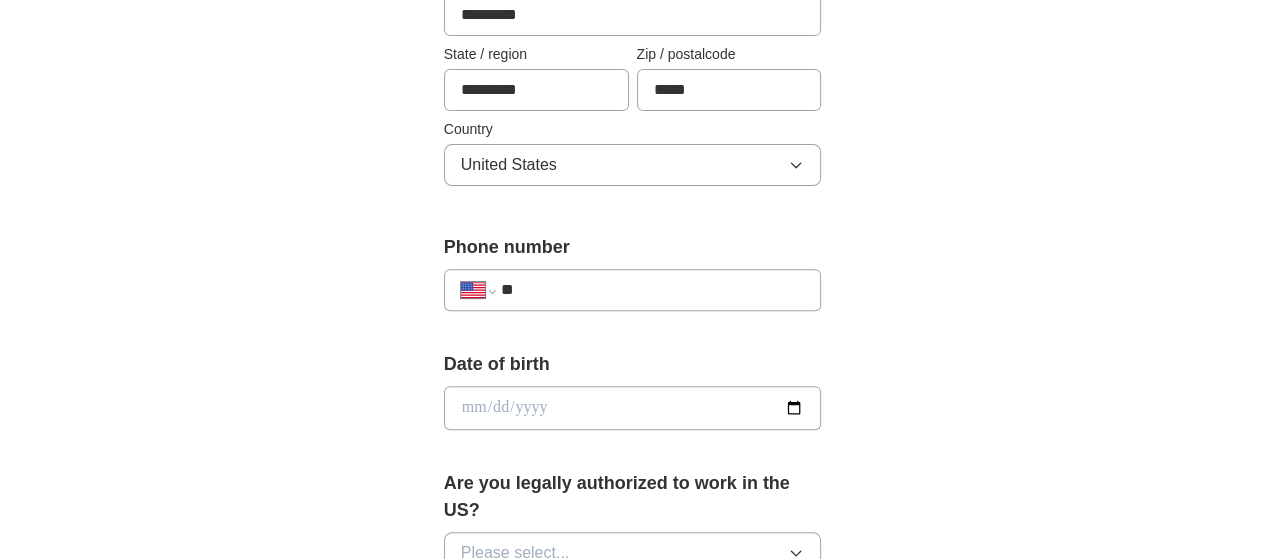 click on "**" at bounding box center (653, 290) 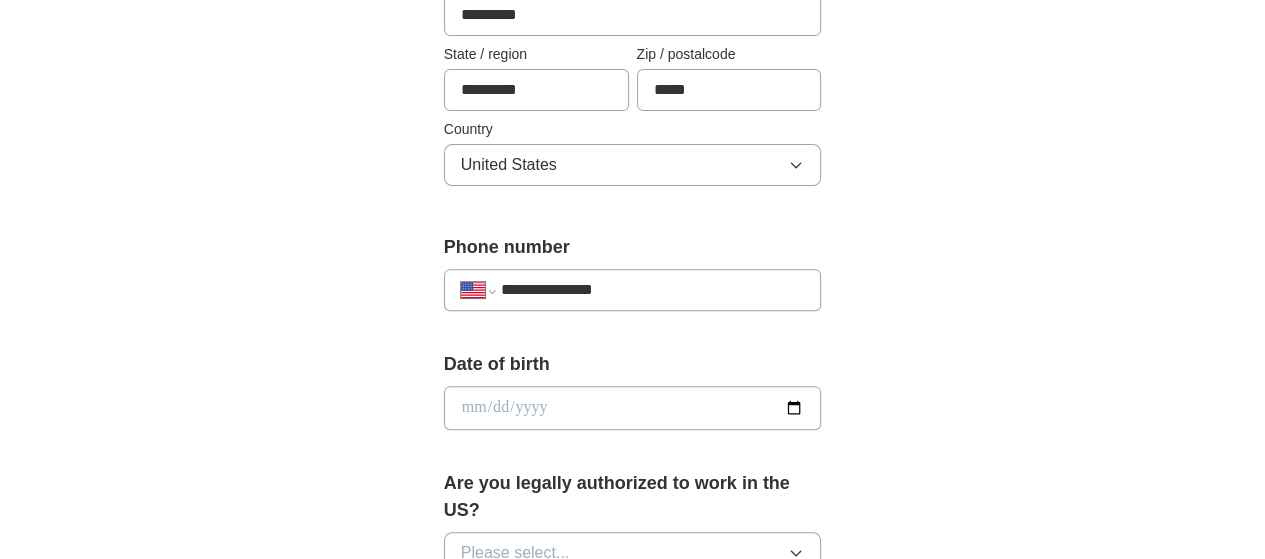 type on "**********" 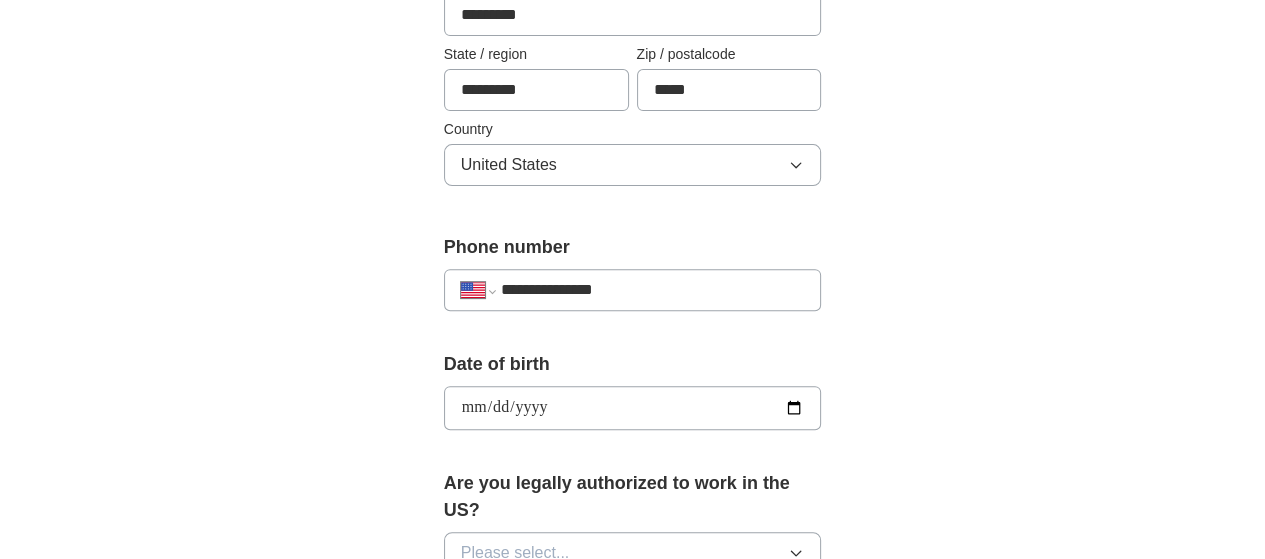 type on "**********" 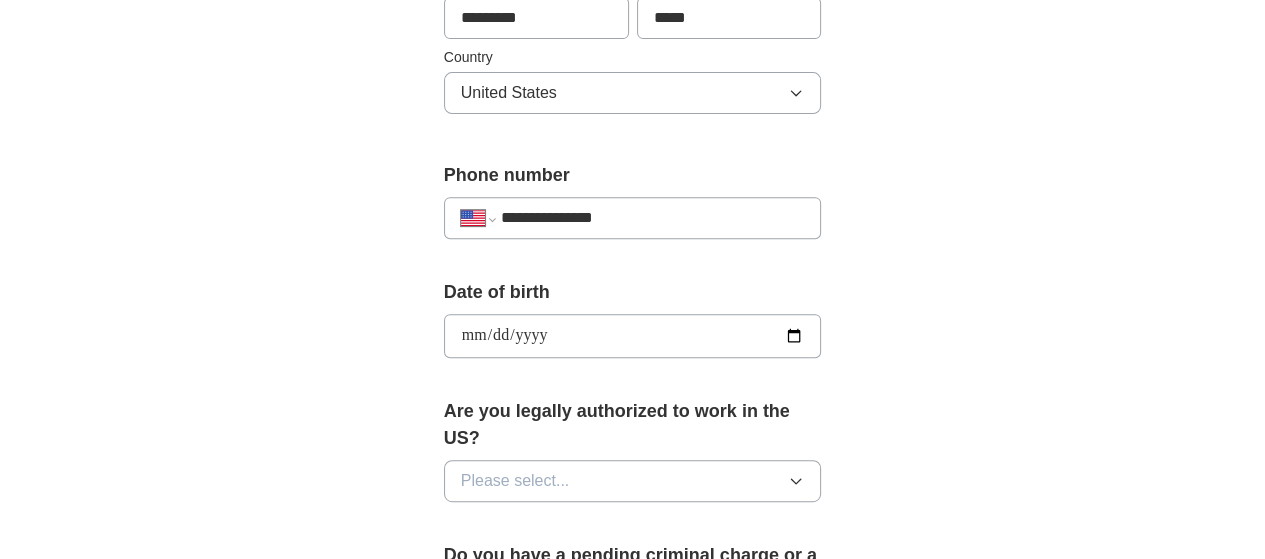 scroll, scrollTop: 800, scrollLeft: 0, axis: vertical 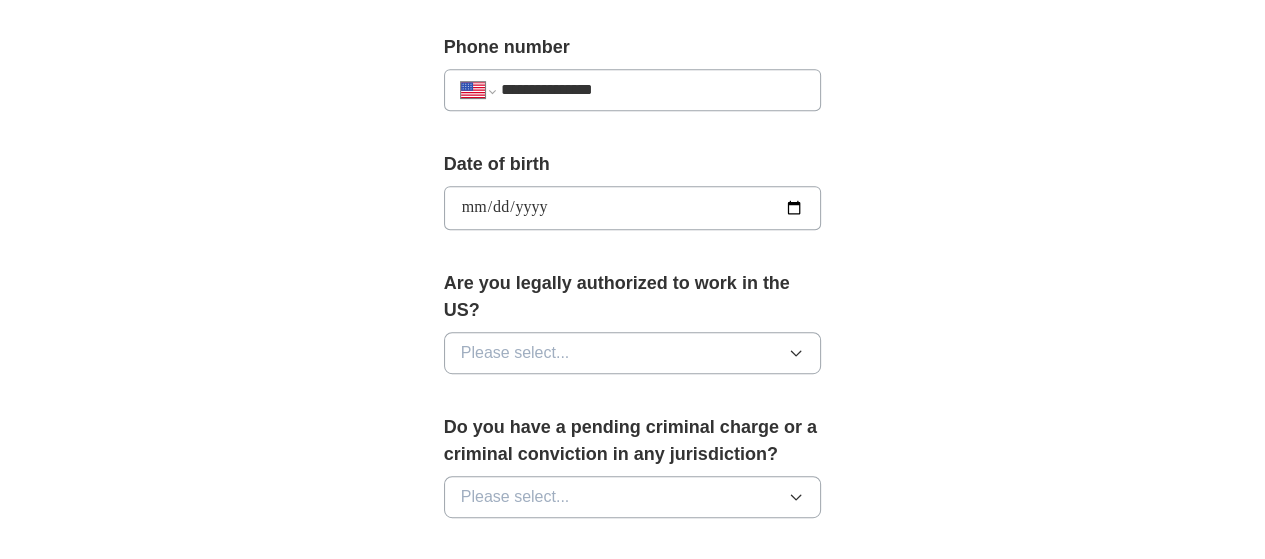 click on "Please select..." at bounding box center [633, 353] 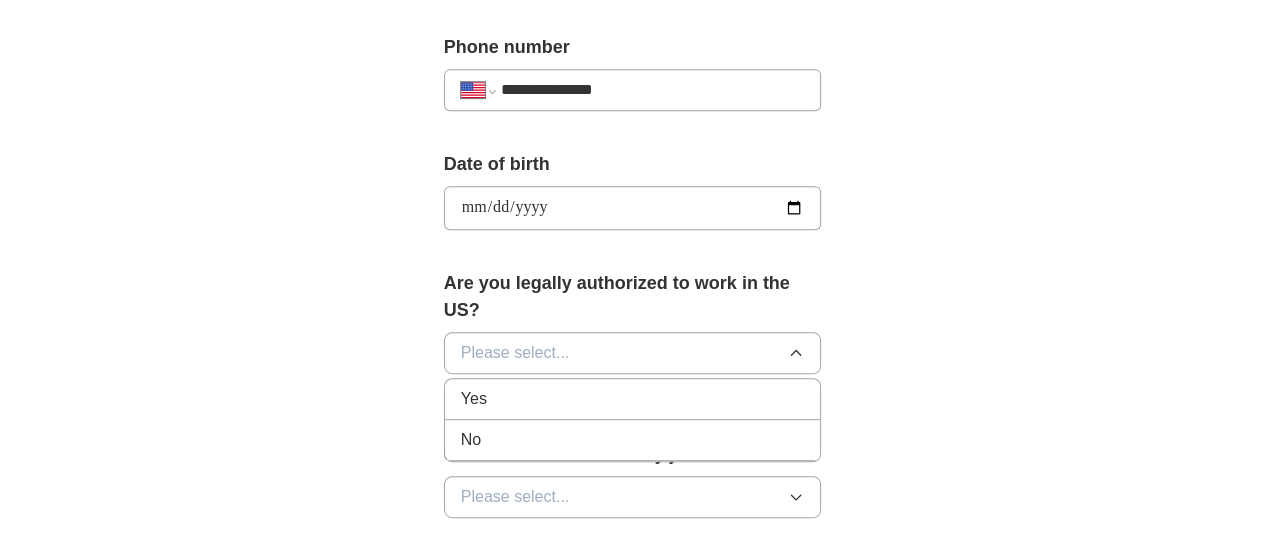 click on "Yes" at bounding box center [633, 399] 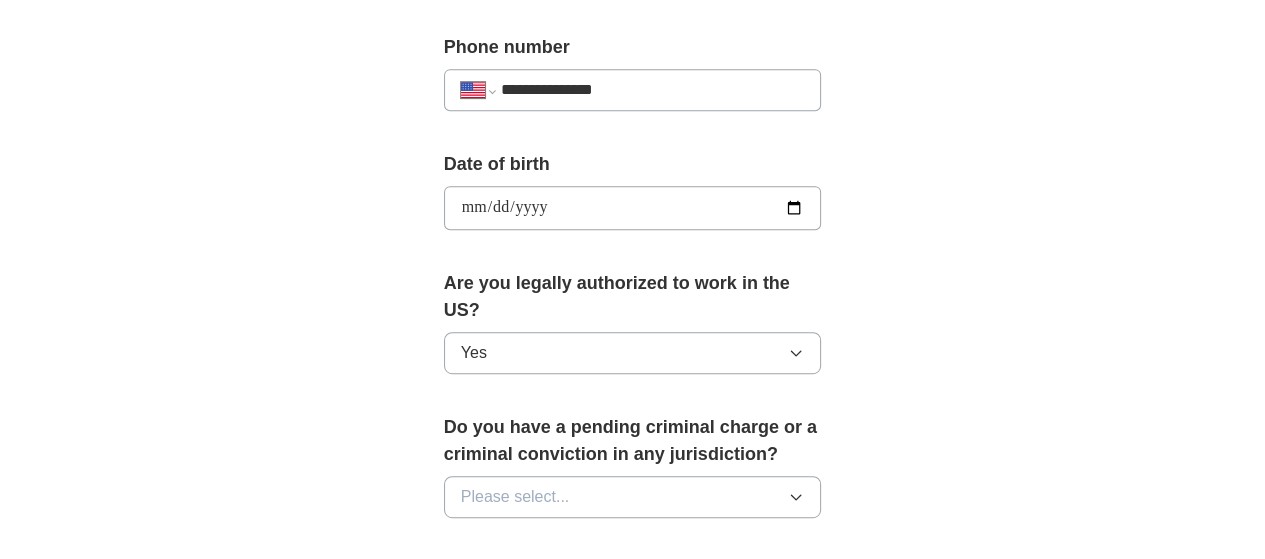 click on "Please select..." at bounding box center (633, 497) 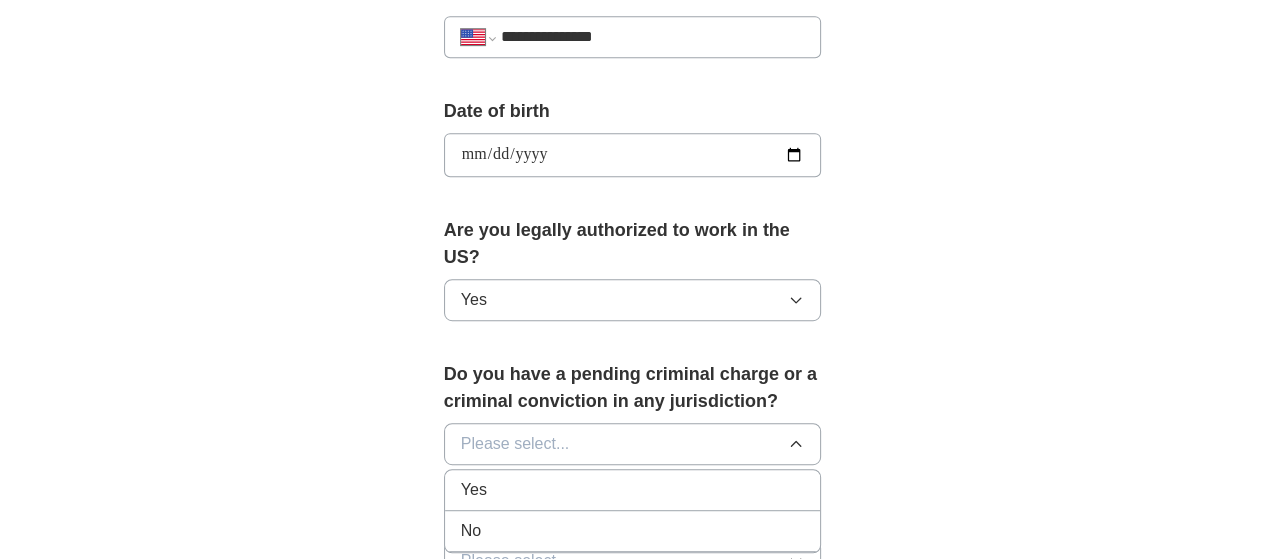 scroll, scrollTop: 900, scrollLeft: 0, axis: vertical 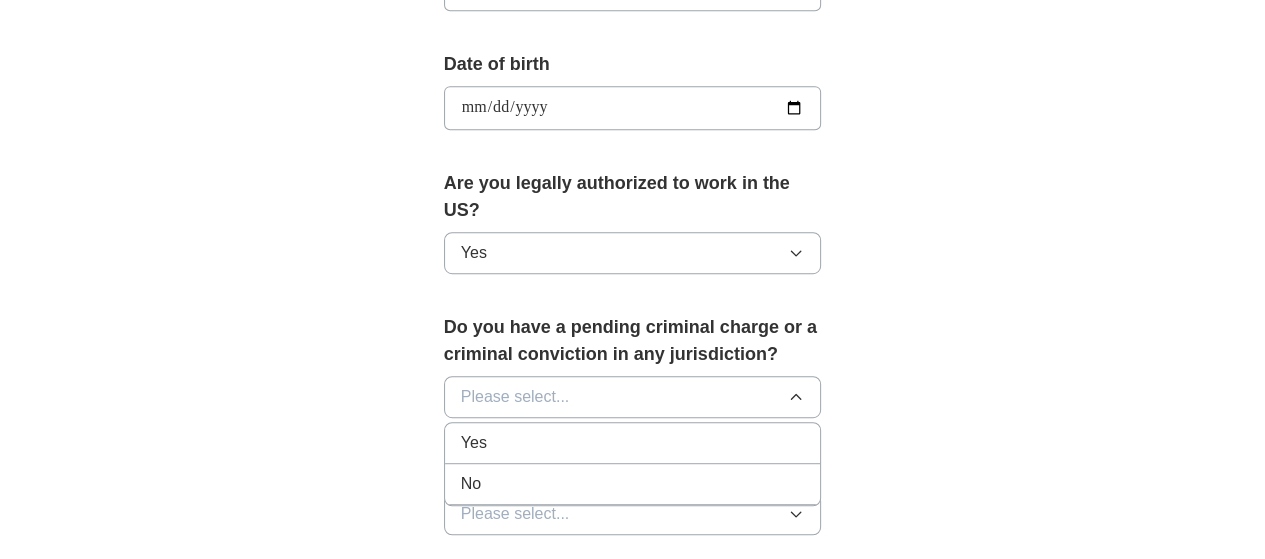click on "No" at bounding box center [633, 484] 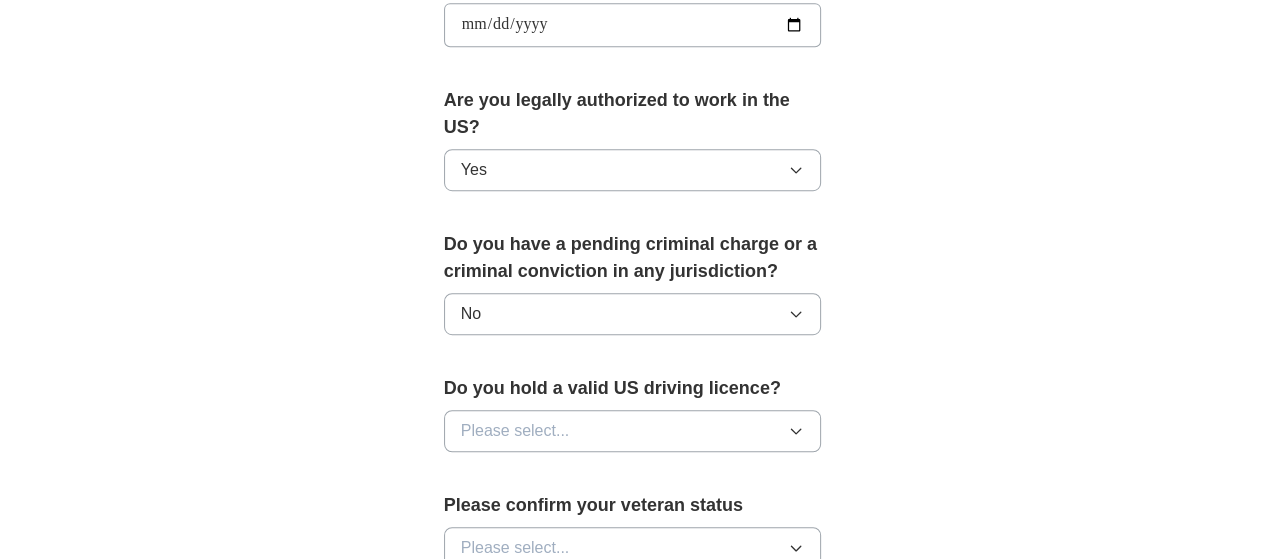 scroll, scrollTop: 1100, scrollLeft: 0, axis: vertical 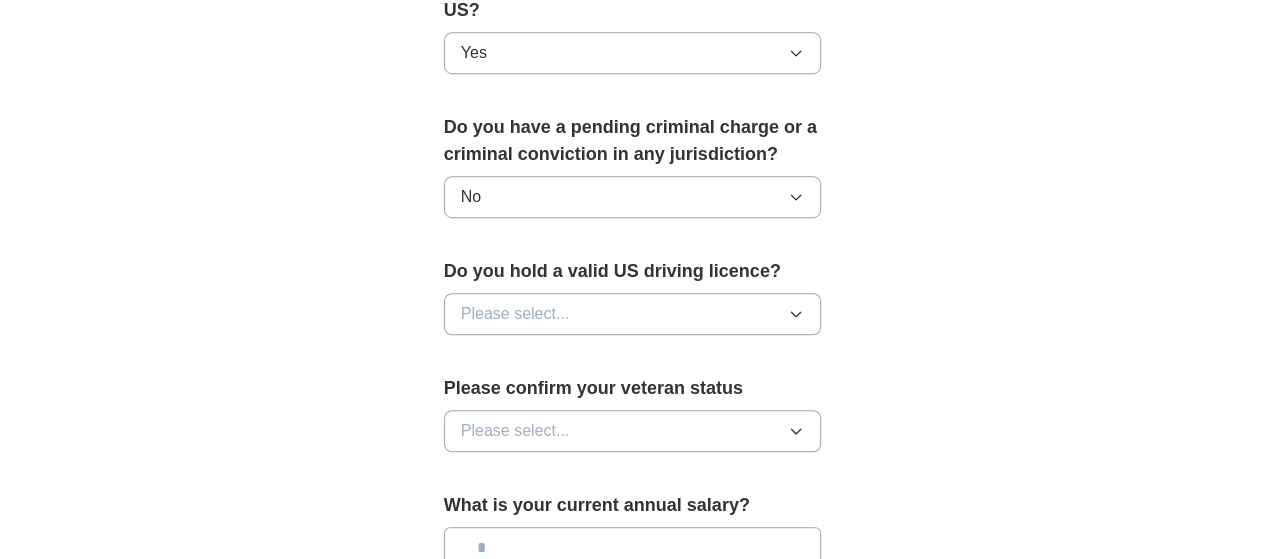 click on "Please select..." at bounding box center (633, 314) 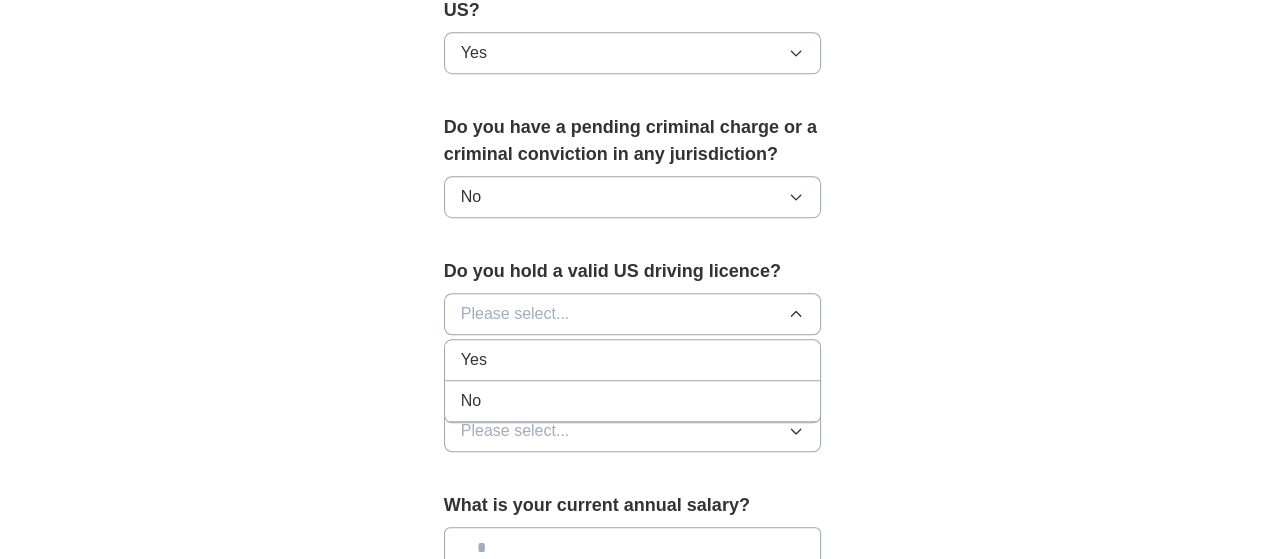 click on "Yes" at bounding box center (633, 360) 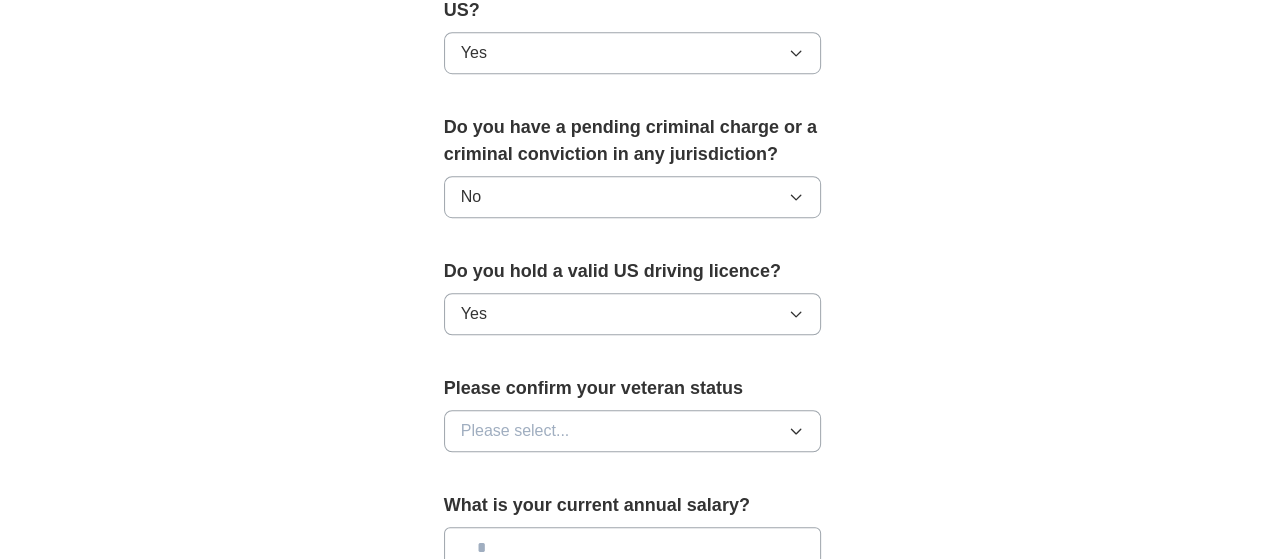 click on "Please select..." at bounding box center [633, 431] 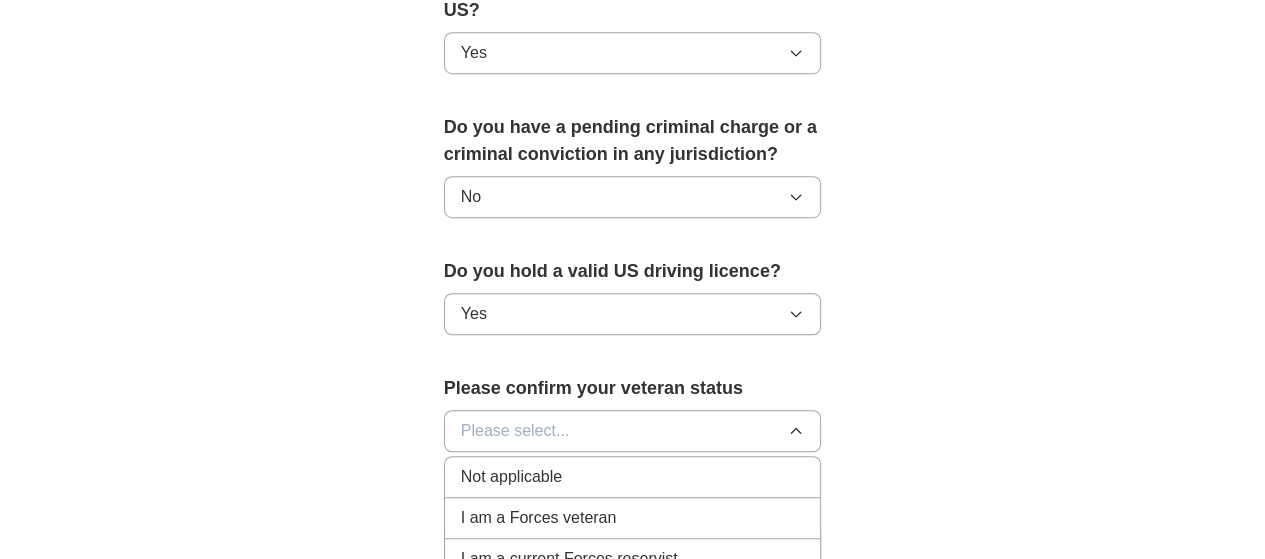 click on "Not applicable" at bounding box center [511, 477] 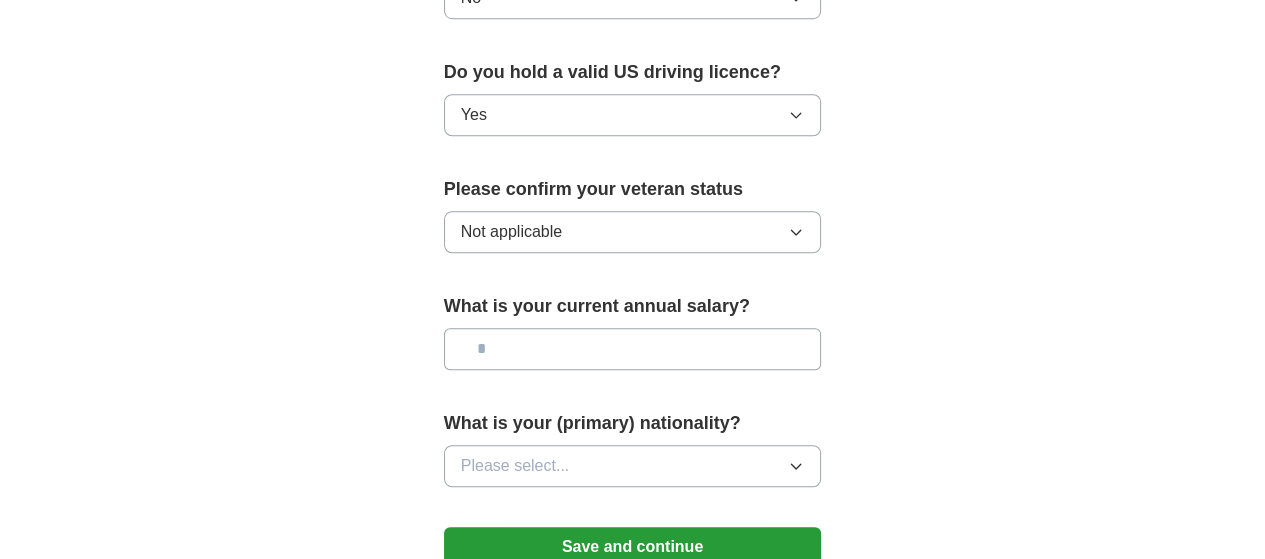 scroll, scrollTop: 1300, scrollLeft: 0, axis: vertical 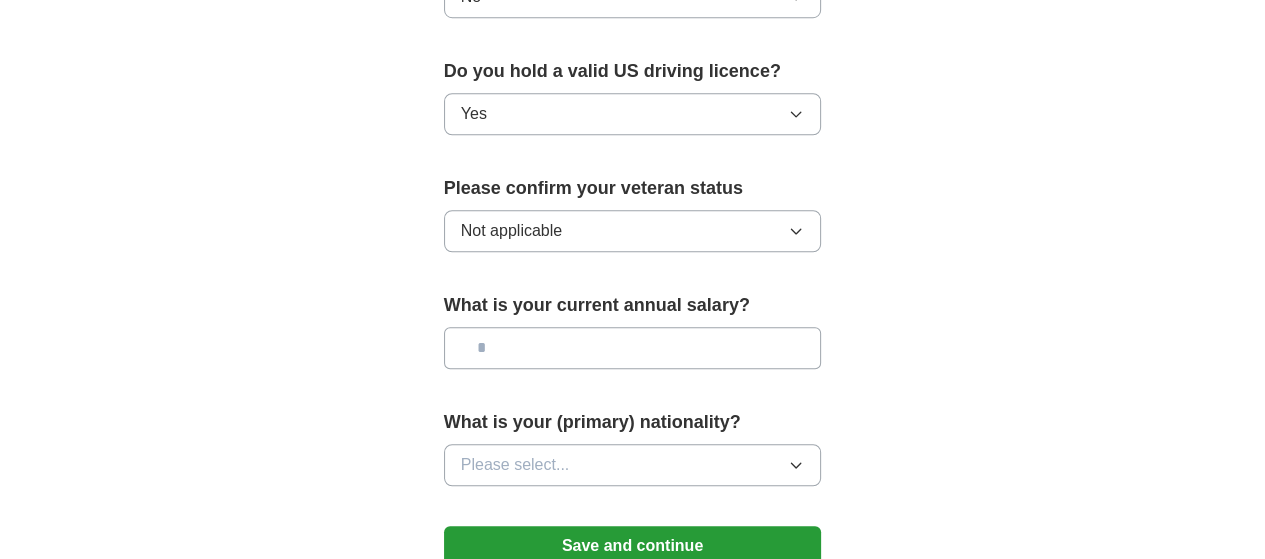 click at bounding box center [633, 348] 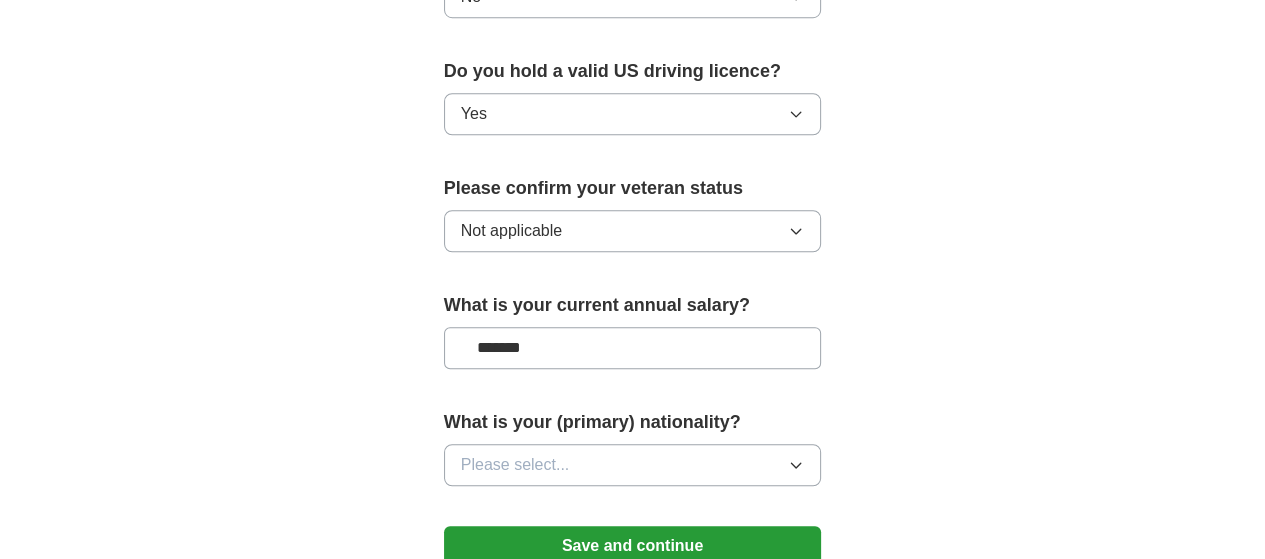 type on "*******" 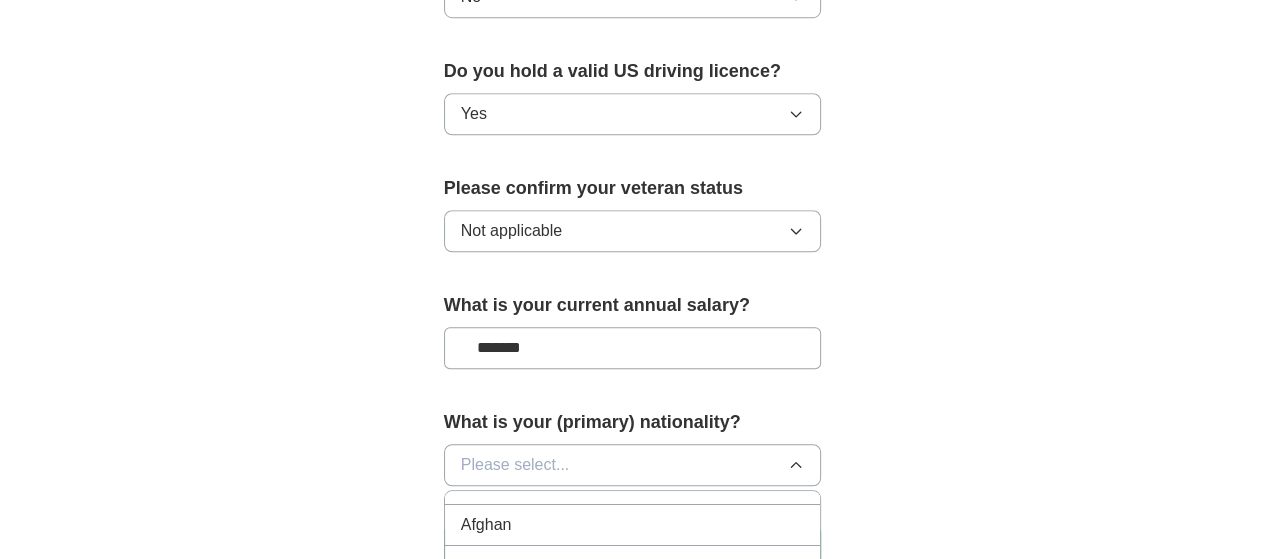 scroll, scrollTop: 100, scrollLeft: 0, axis: vertical 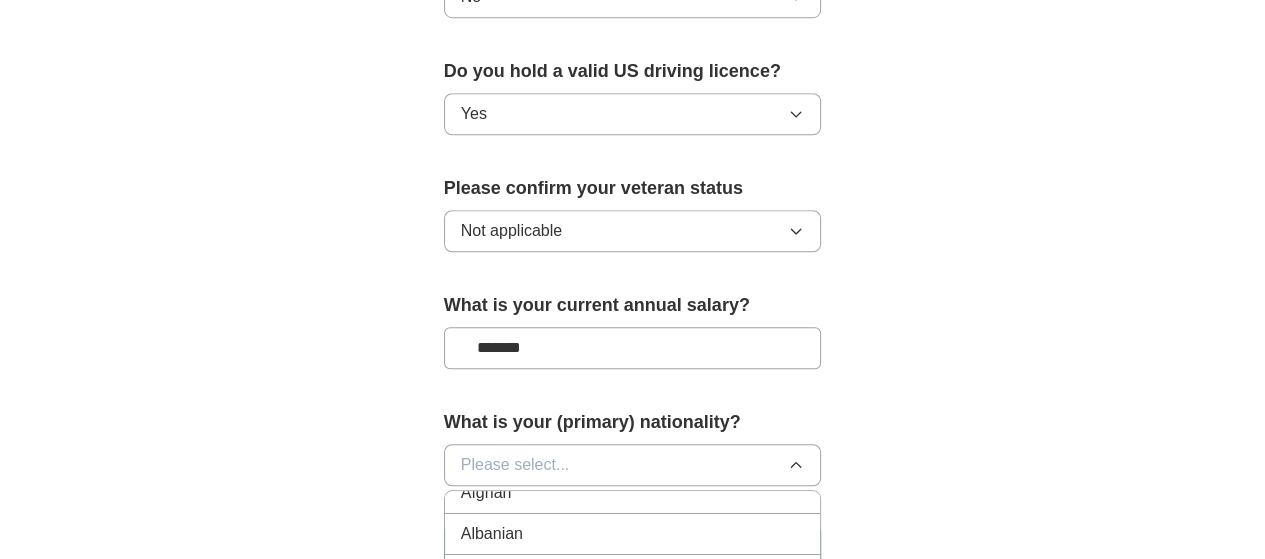 click on "Albanian" at bounding box center (633, 534) 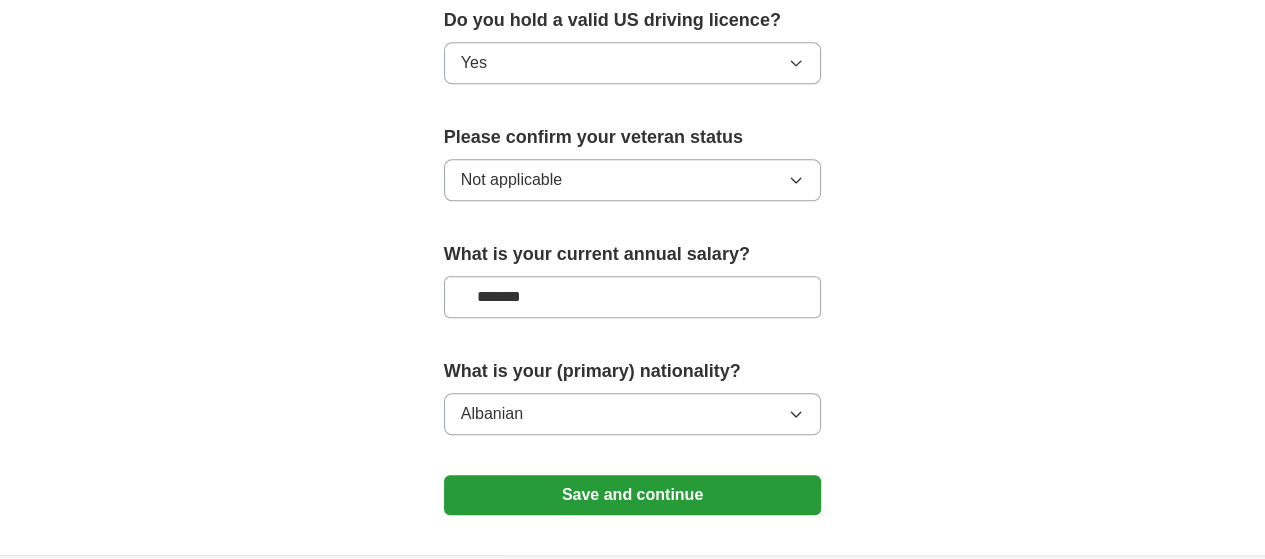scroll, scrollTop: 1400, scrollLeft: 0, axis: vertical 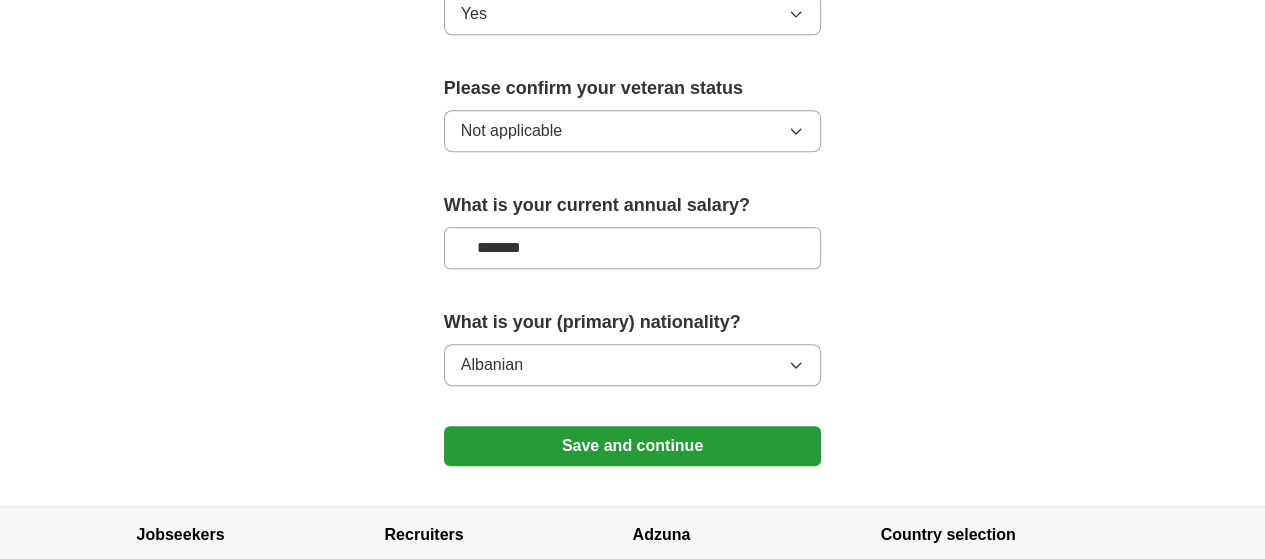 click on "Save and continue" at bounding box center (633, 446) 